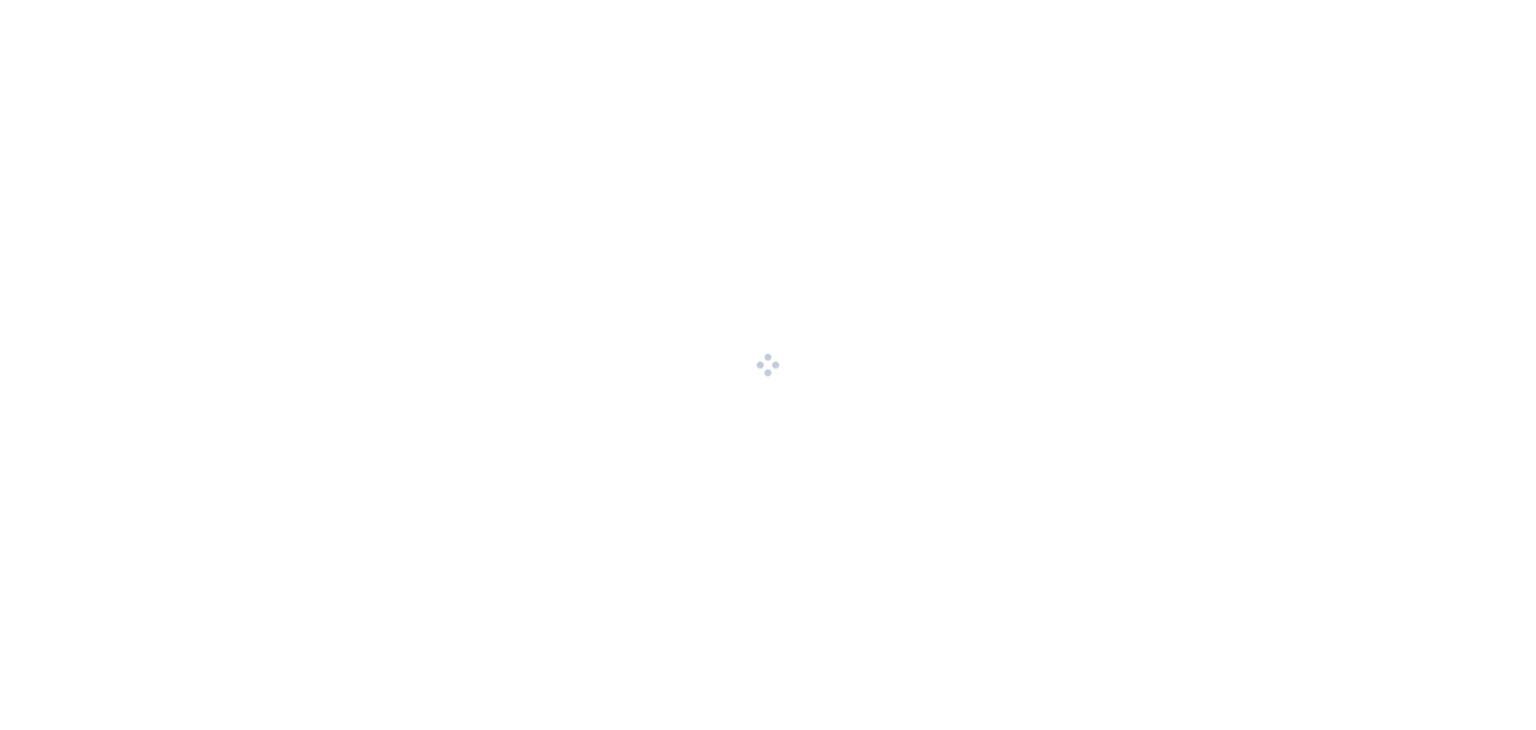 scroll, scrollTop: 0, scrollLeft: 0, axis: both 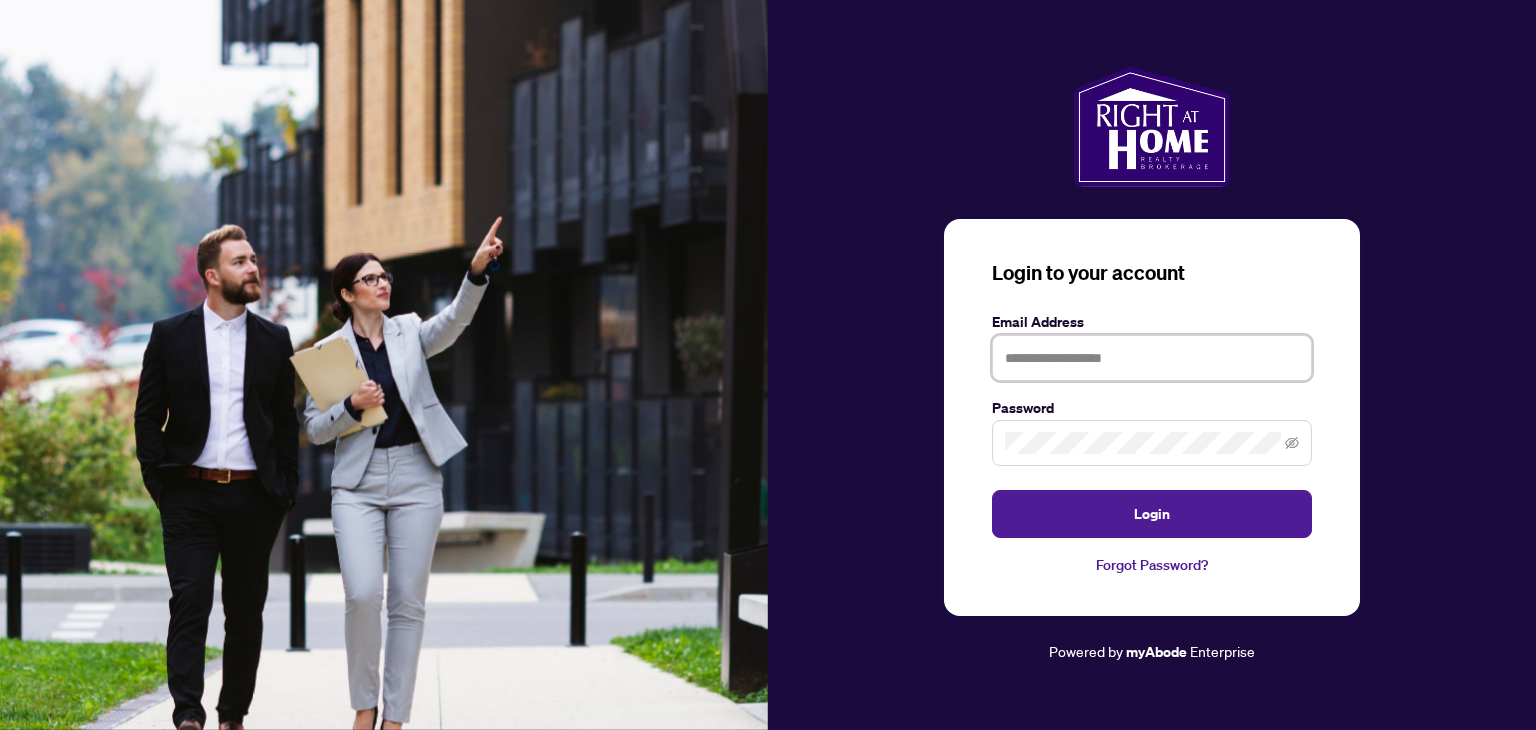 click at bounding box center (1152, 358) 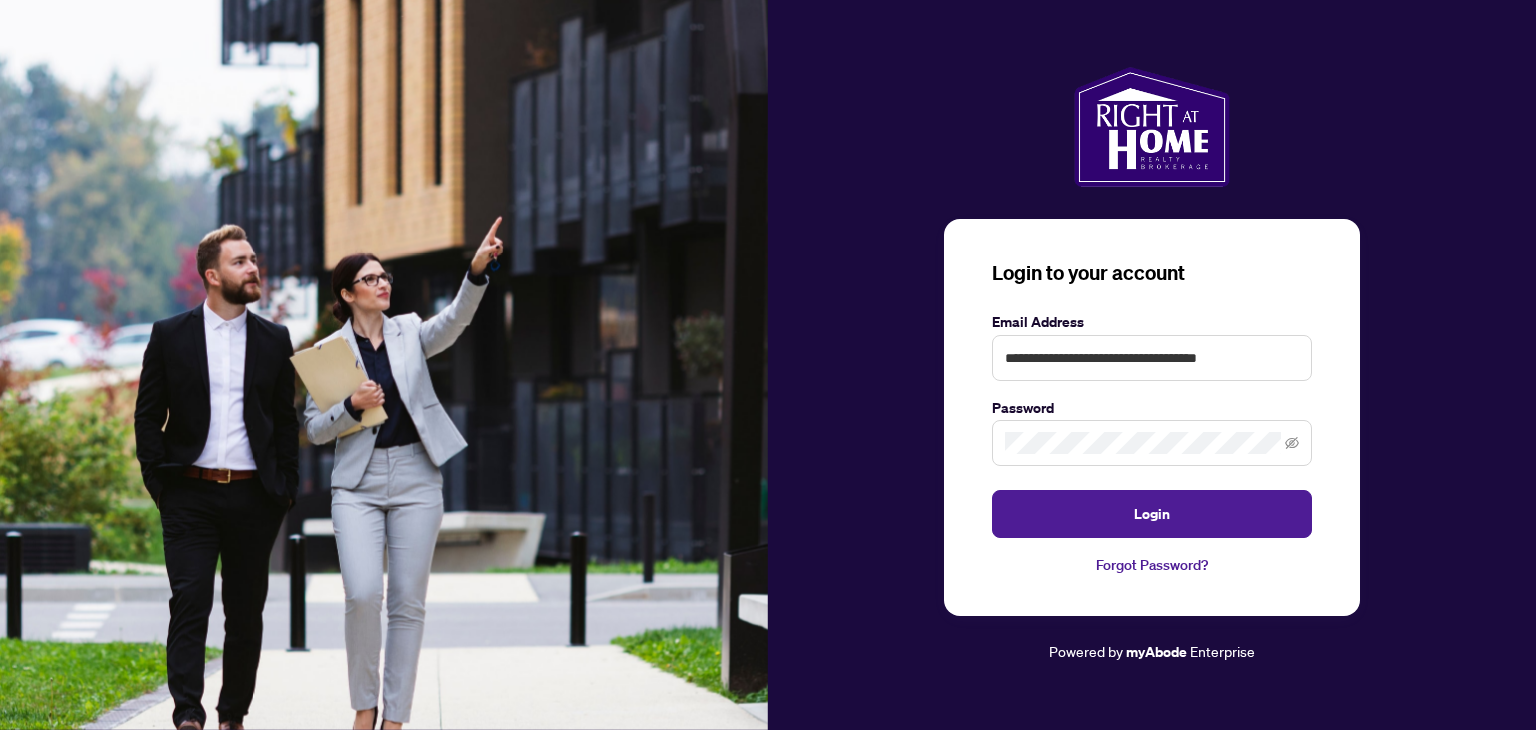 click on "**********" at bounding box center [1152, 358] 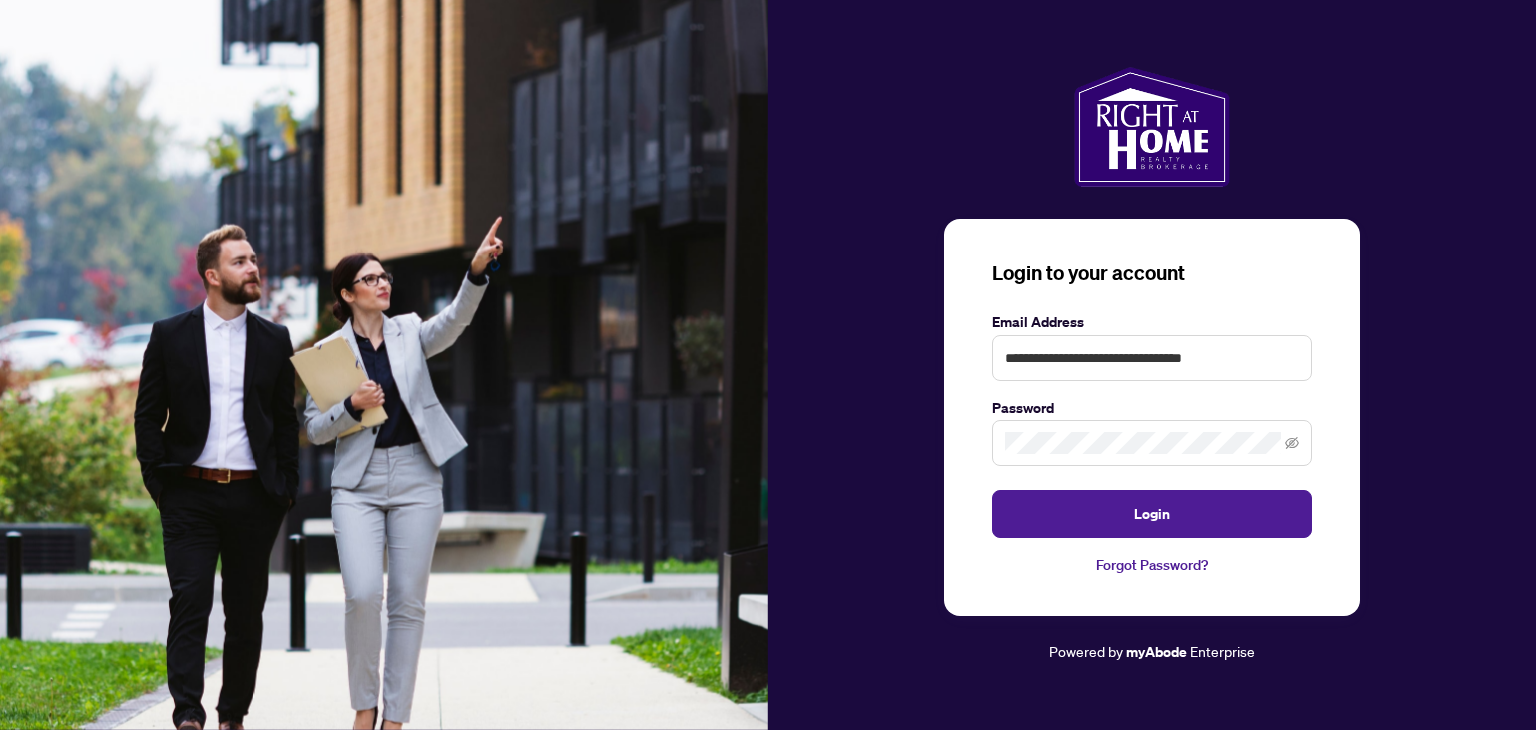 type on "**********" 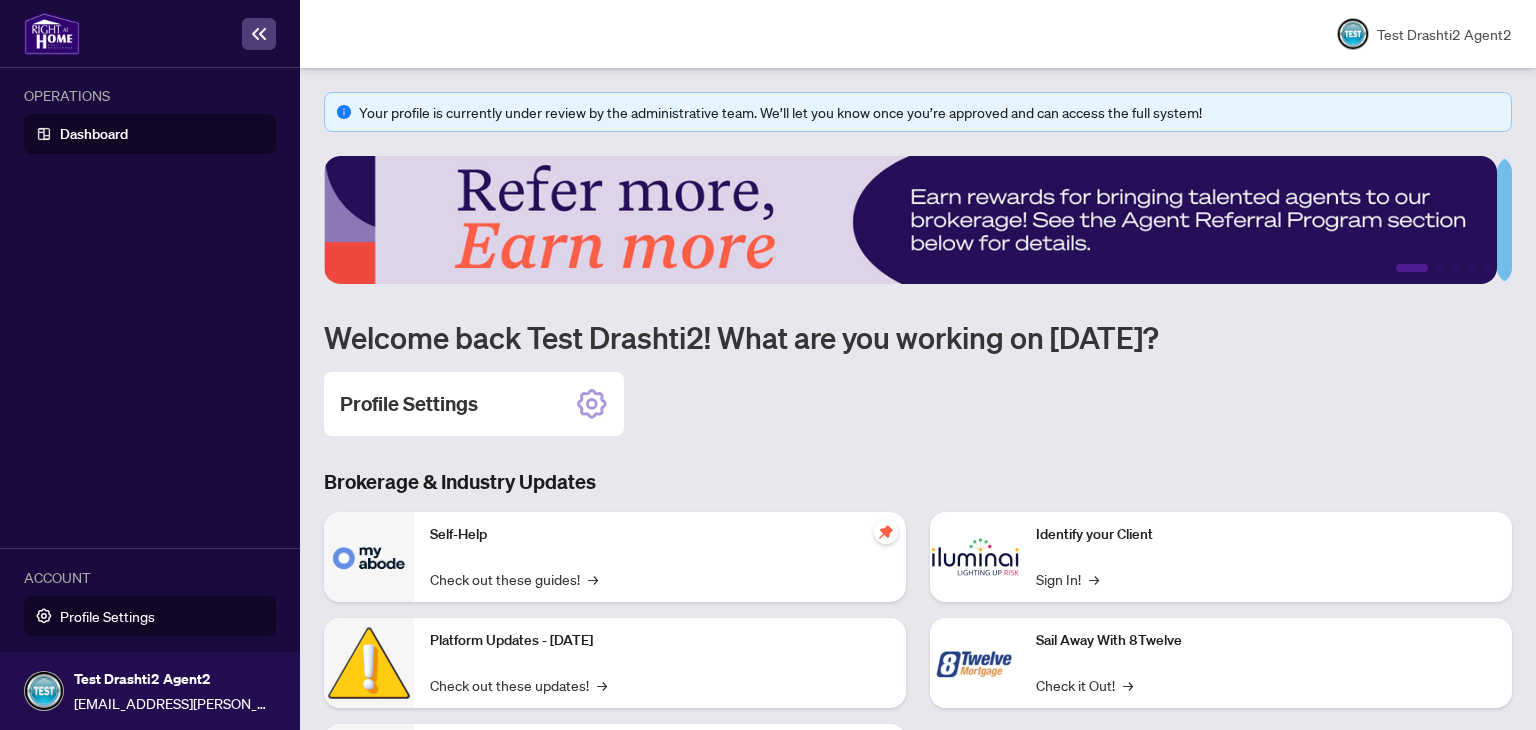 click on "Profile Settings" at bounding box center [107, 616] 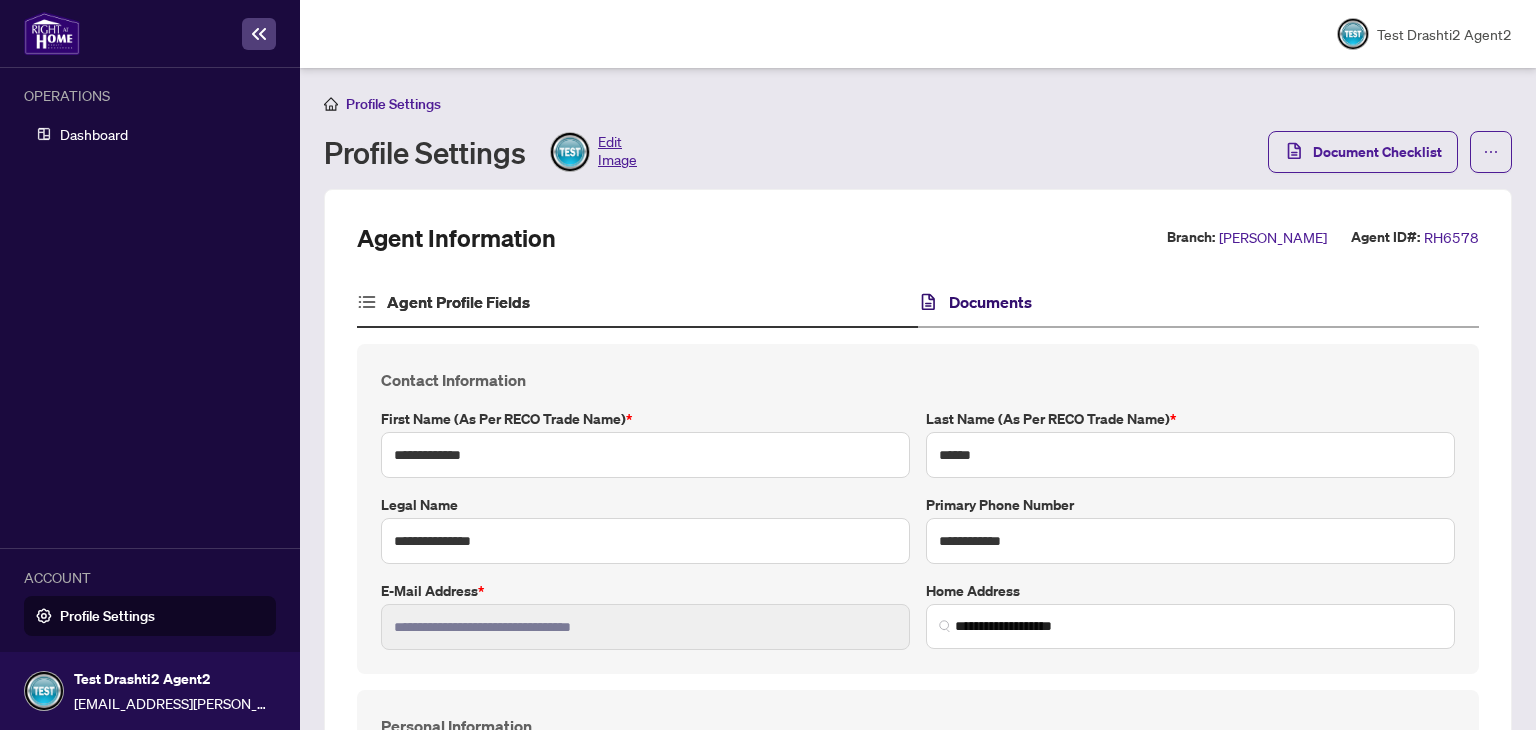 click on "Documents" at bounding box center [990, 302] 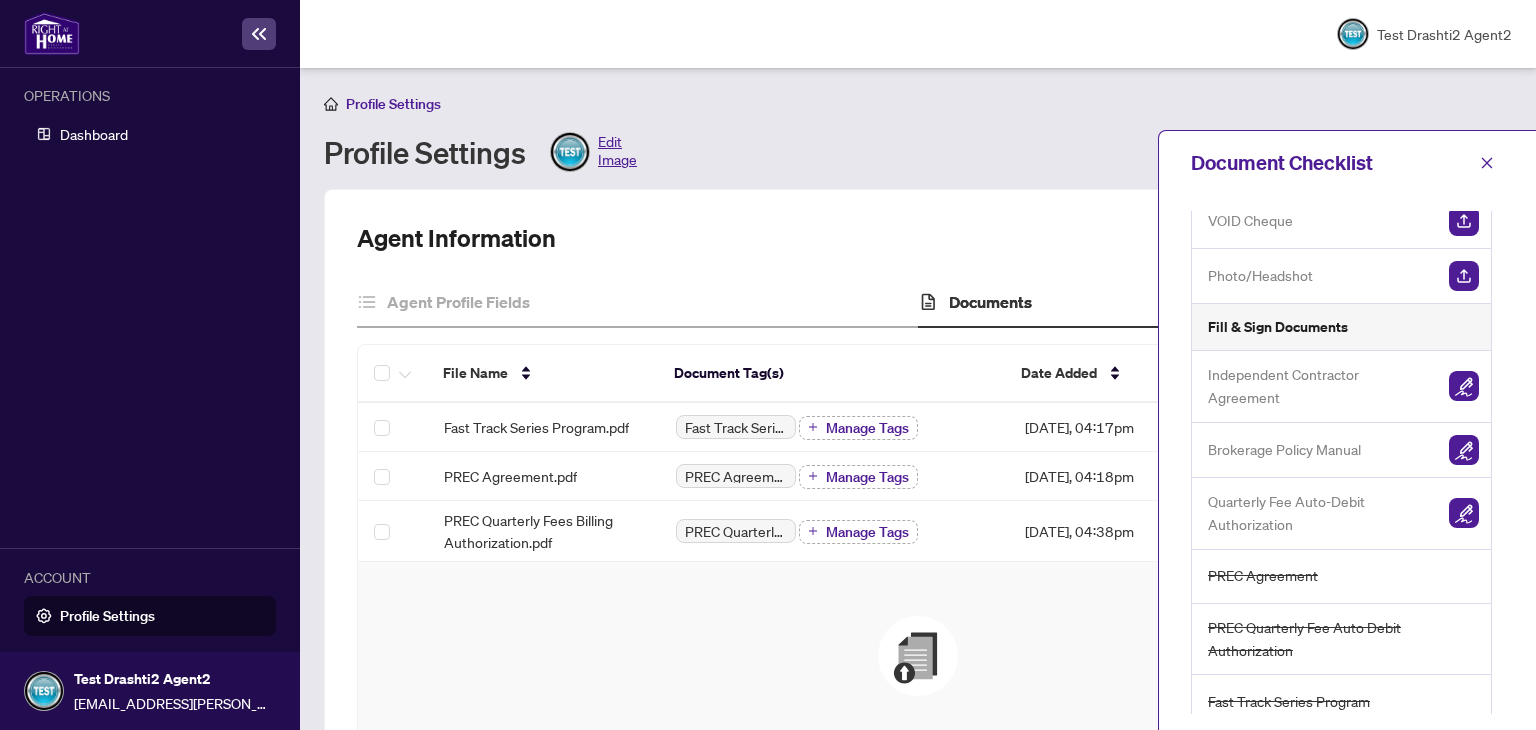 scroll, scrollTop: 150, scrollLeft: 0, axis: vertical 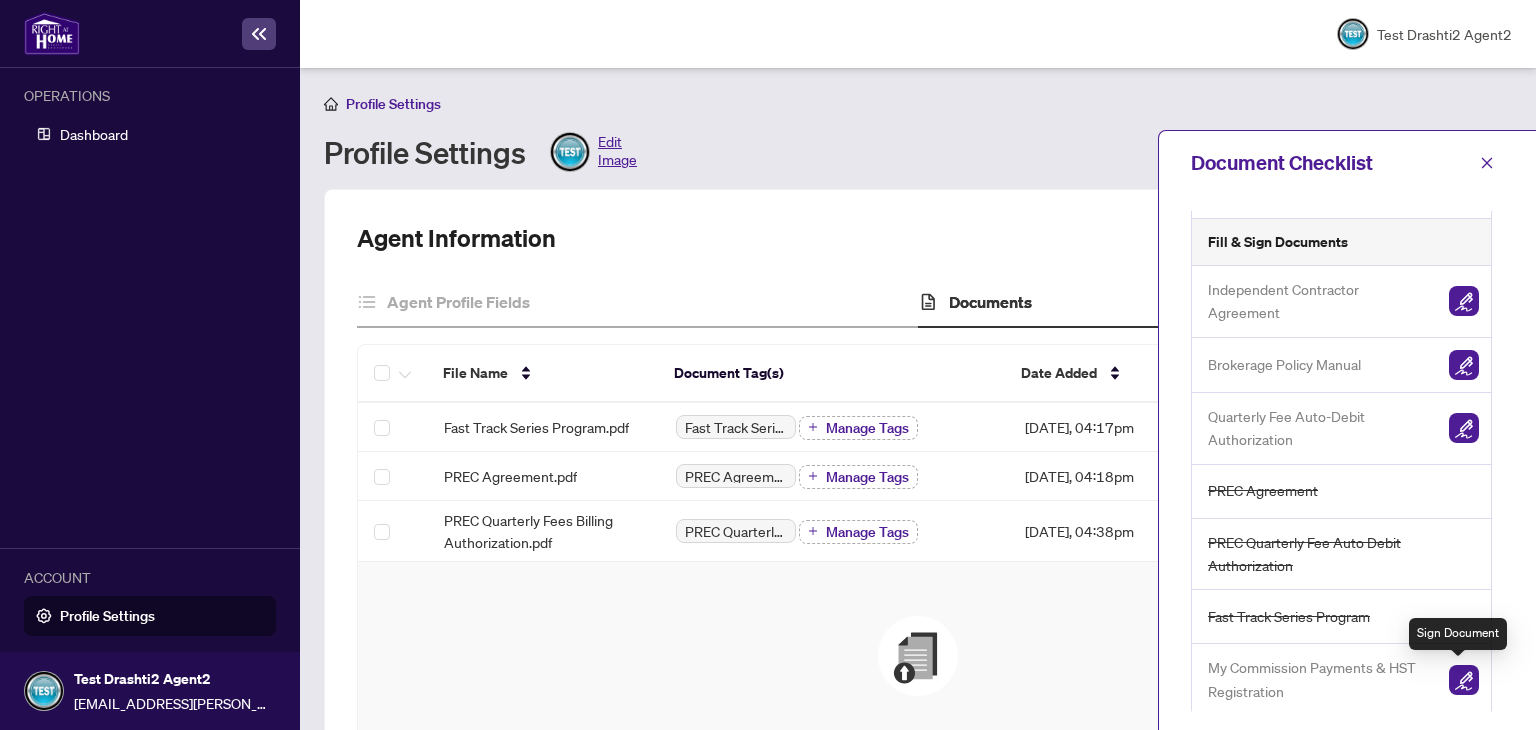 click at bounding box center (1464, 680) 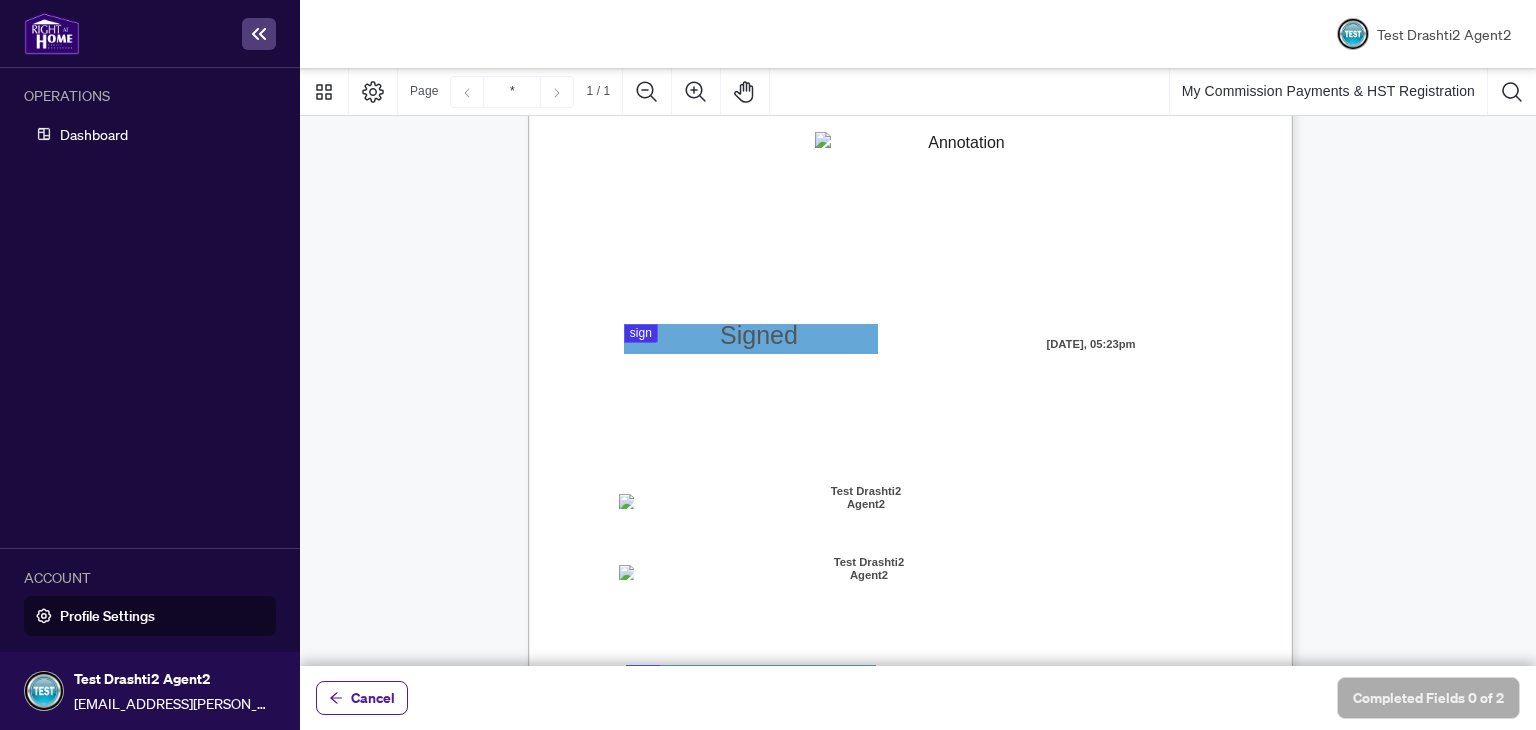 scroll, scrollTop: 299, scrollLeft: 0, axis: vertical 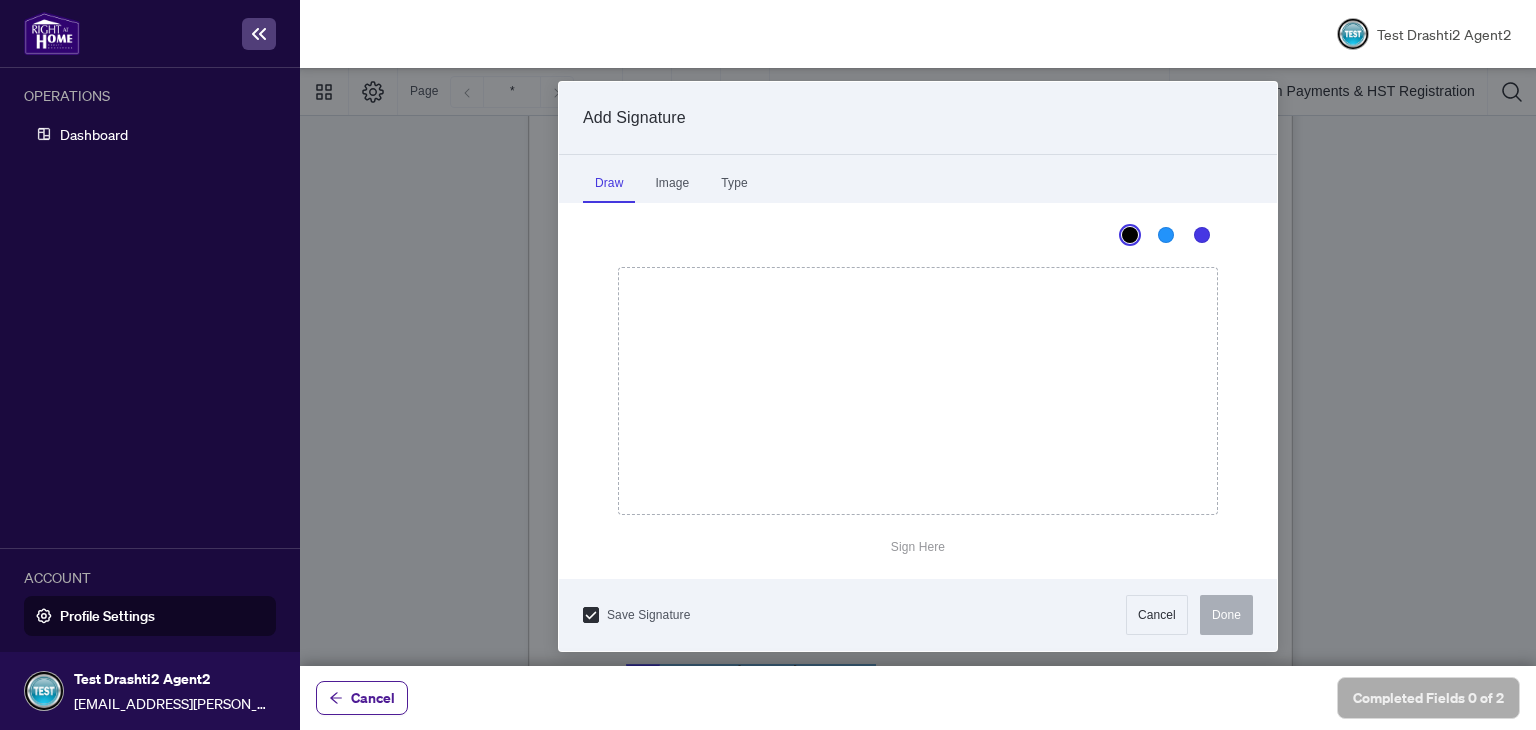 click at bounding box center [918, 367] 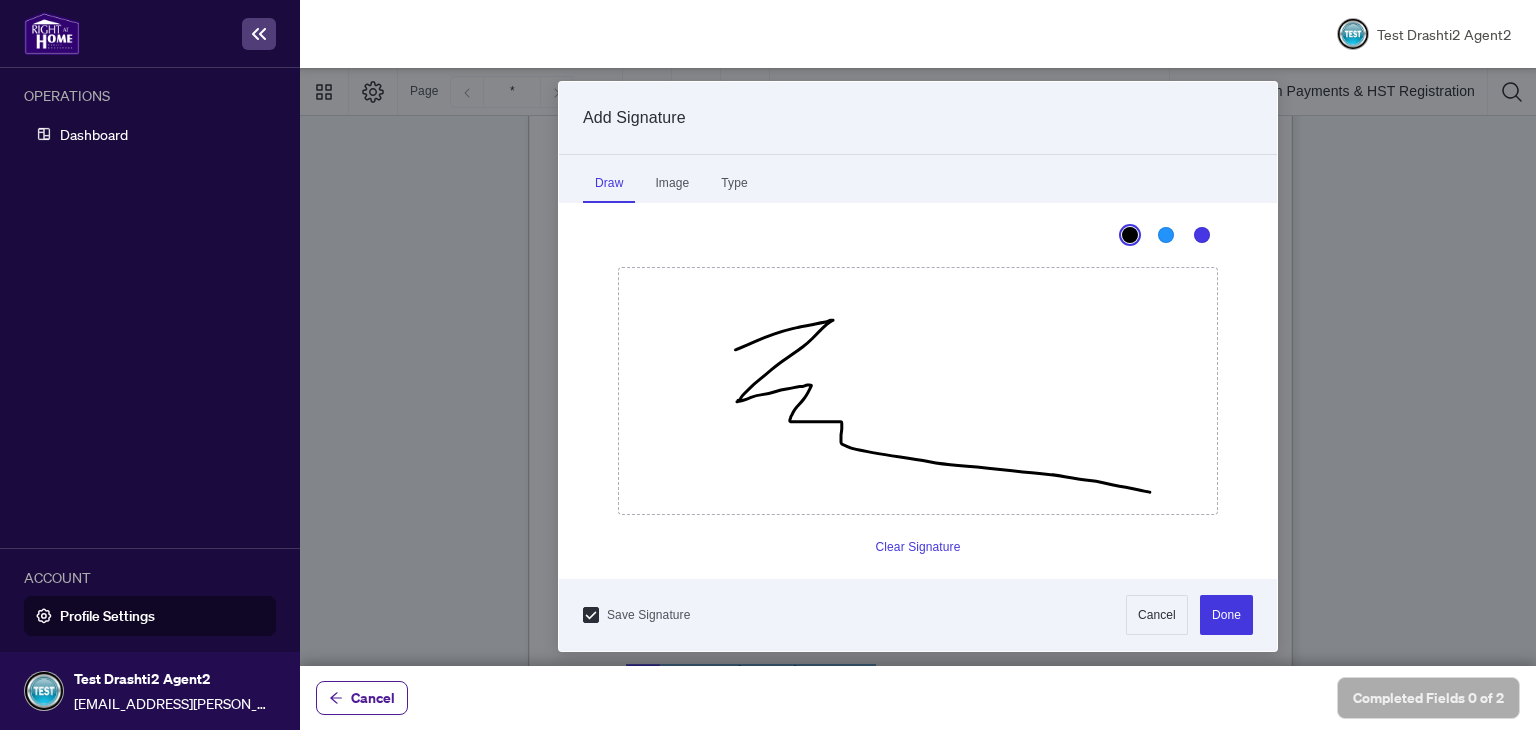drag, startPoint x: 735, startPoint y: 349, endPoint x: 1154, endPoint y: 493, distance: 443.05417 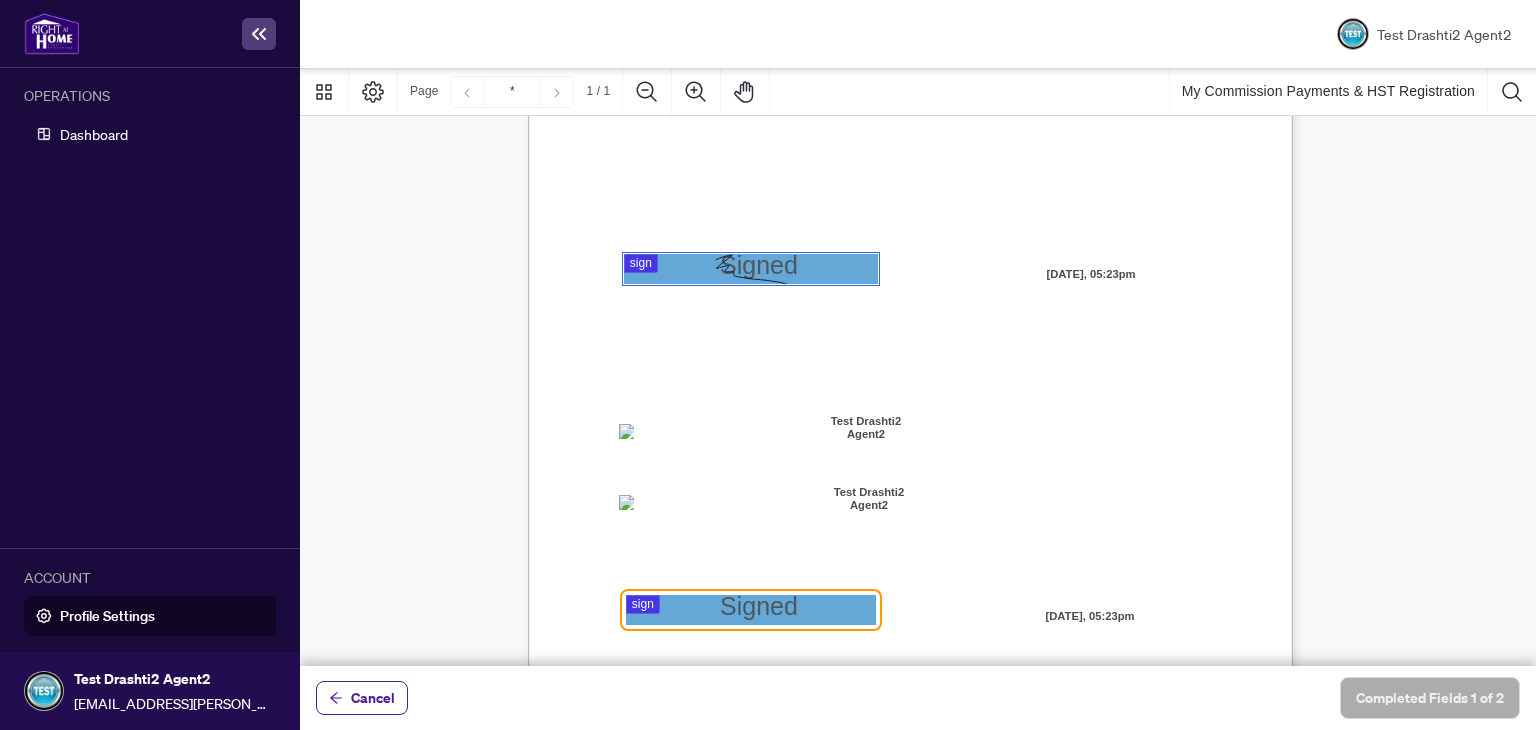 scroll, scrollTop: 480, scrollLeft: 0, axis: vertical 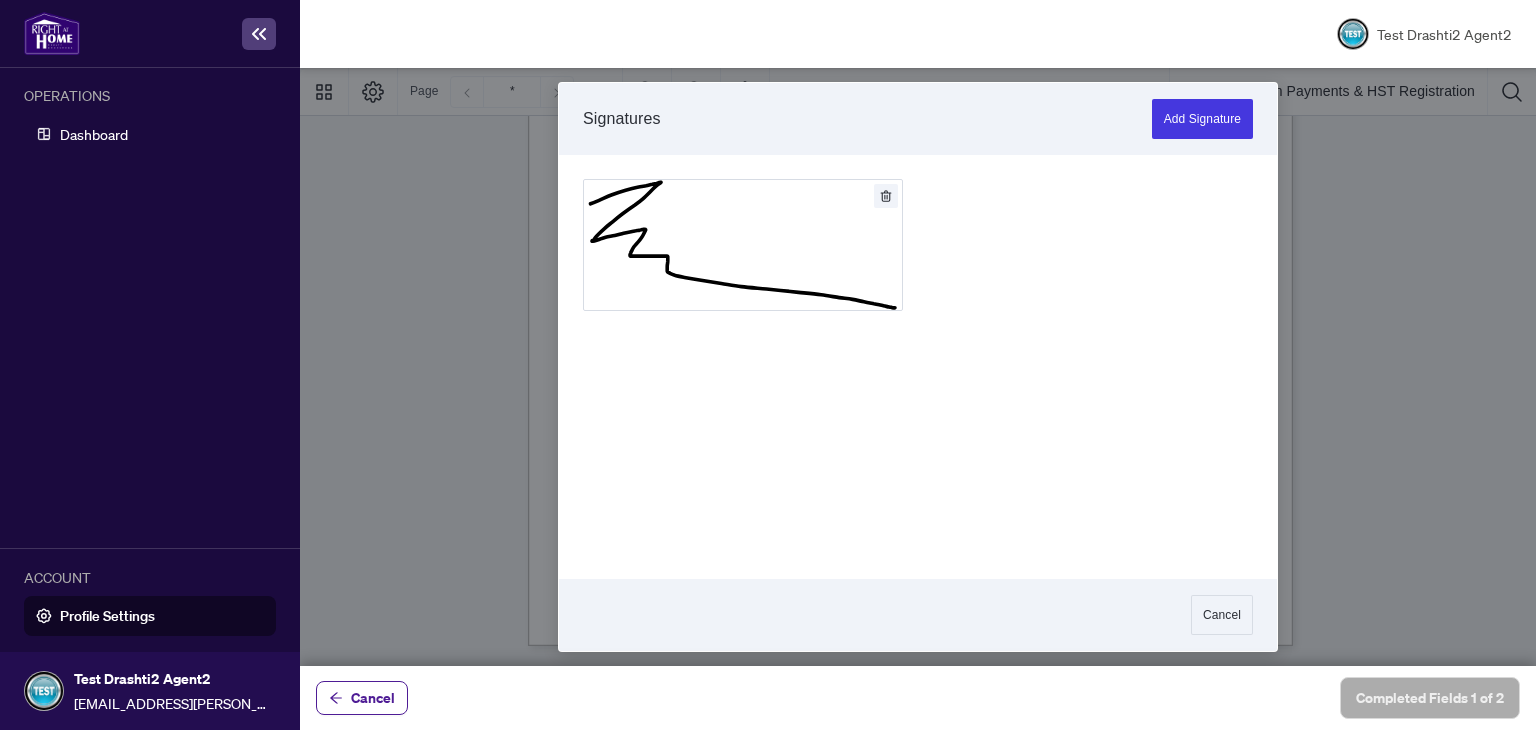 click at bounding box center (918, 367) 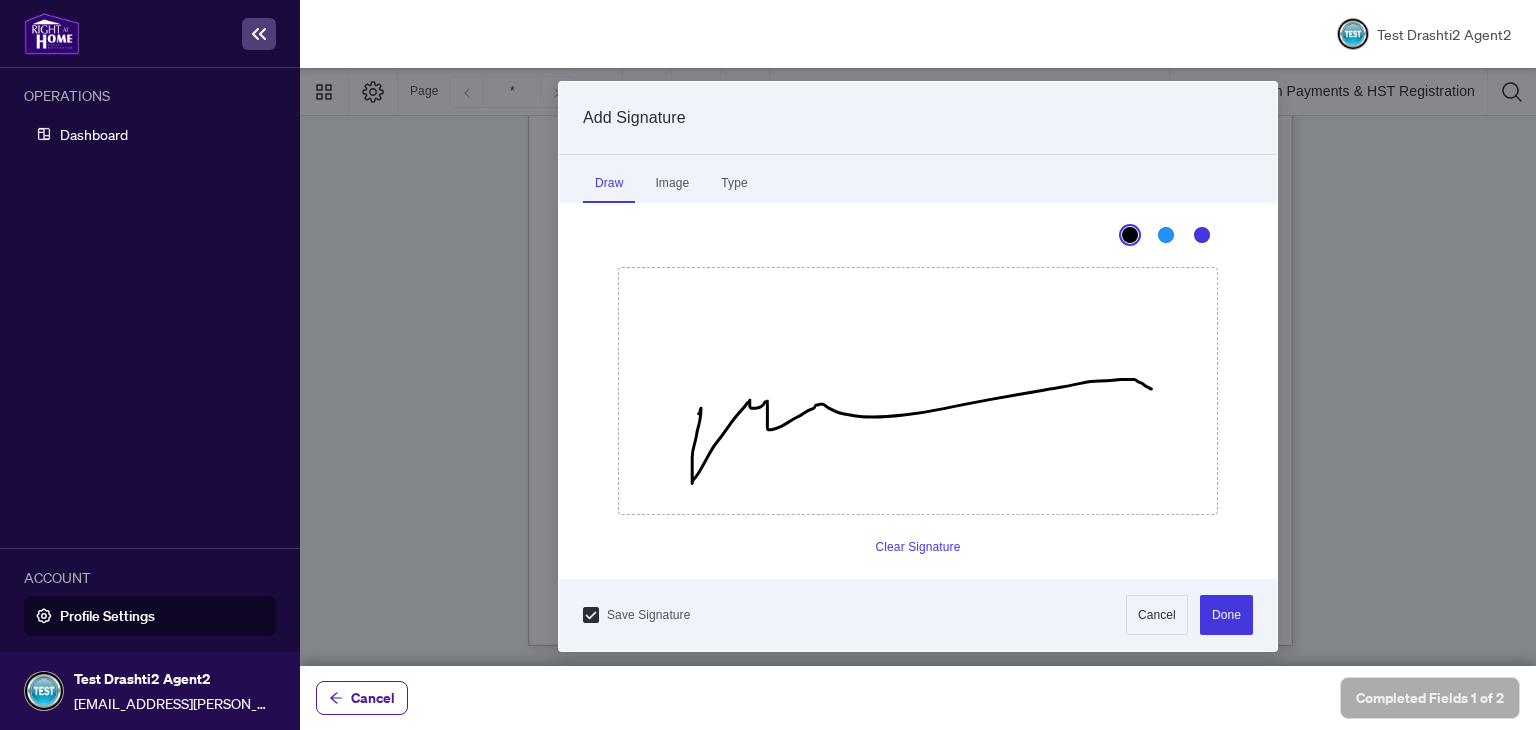 drag, startPoint x: 700, startPoint y: 408, endPoint x: 1158, endPoint y: 392, distance: 458.2794 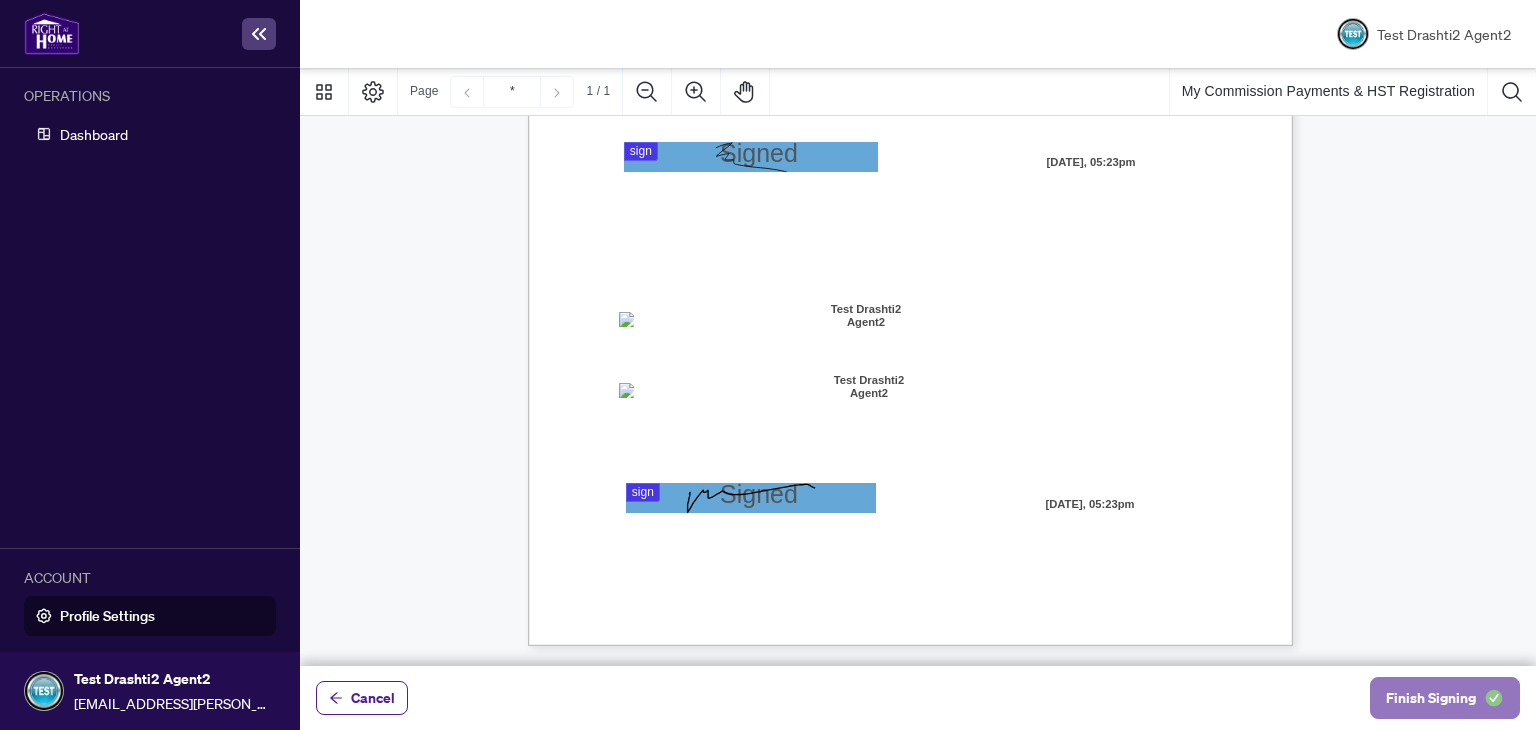 click on "Finish Signing" at bounding box center (1431, 698) 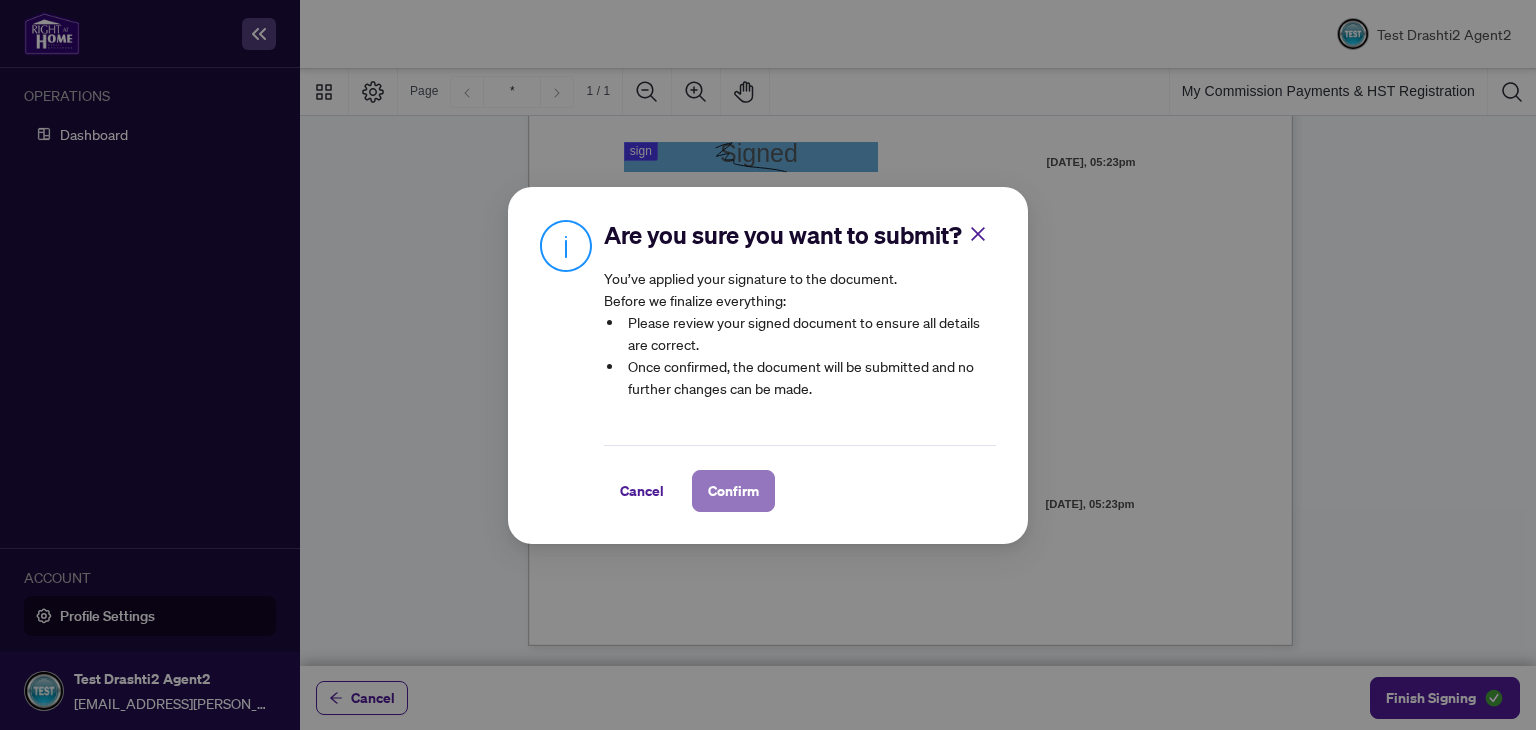 click on "Confirm" at bounding box center [733, 491] 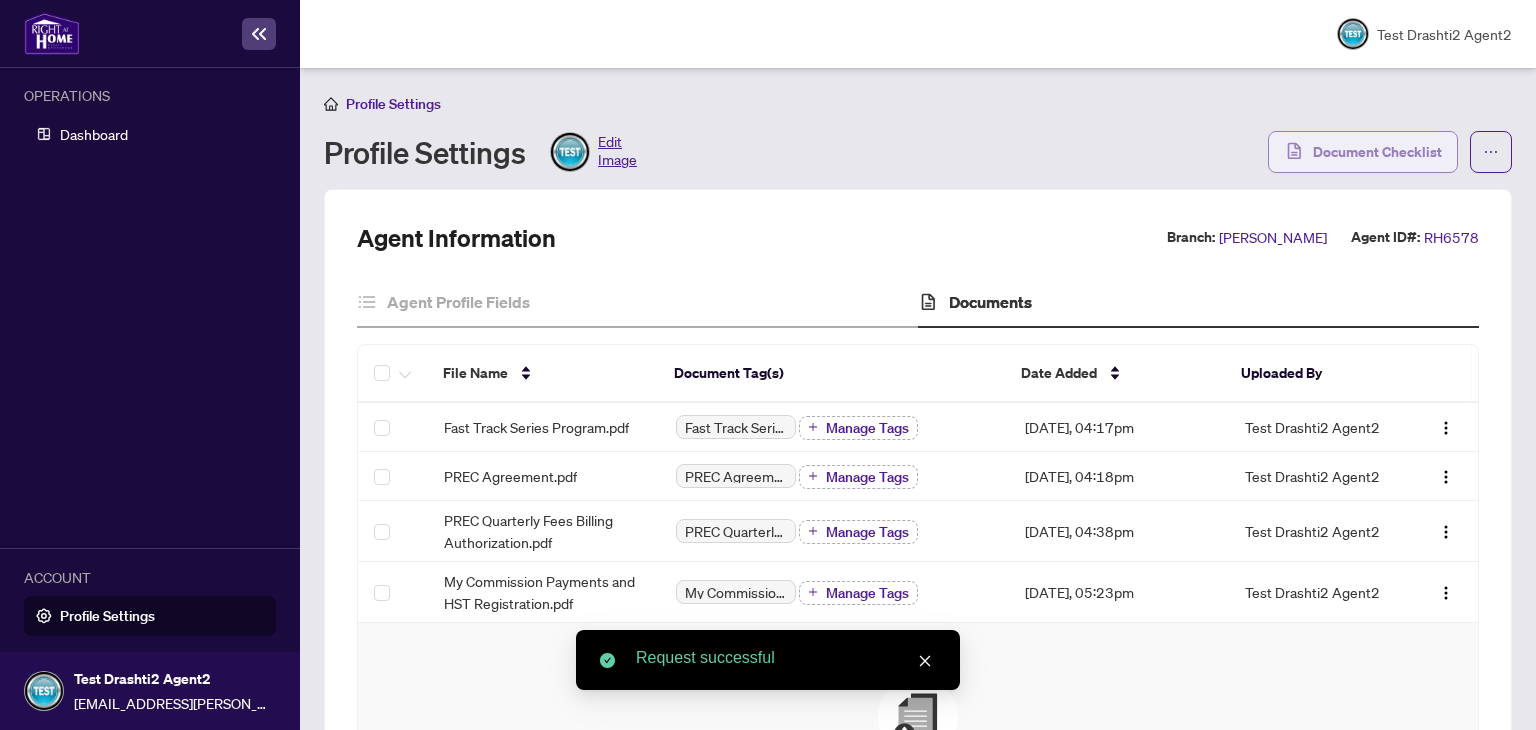 click on "Document Checklist" at bounding box center [1377, 152] 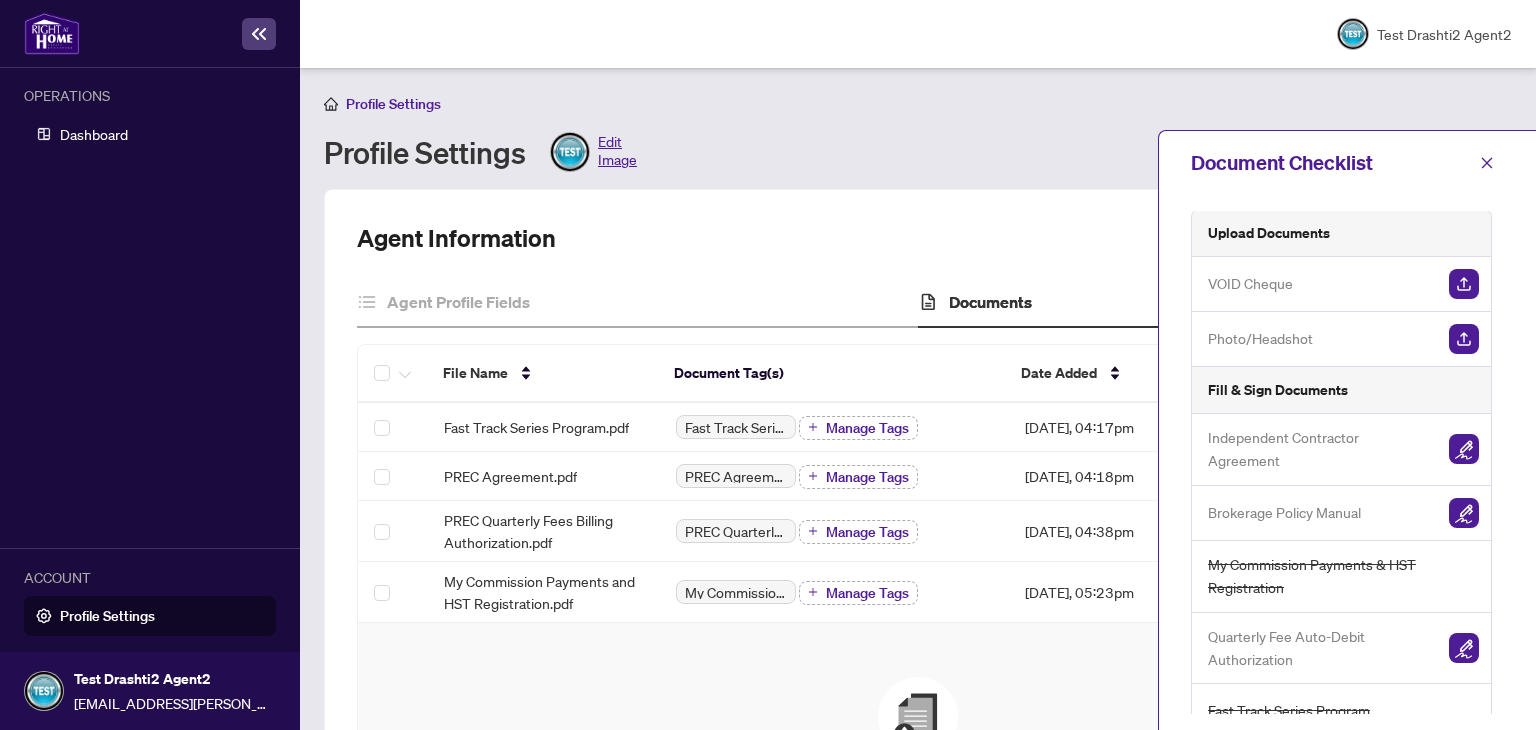 scroll, scrollTop: 0, scrollLeft: 0, axis: both 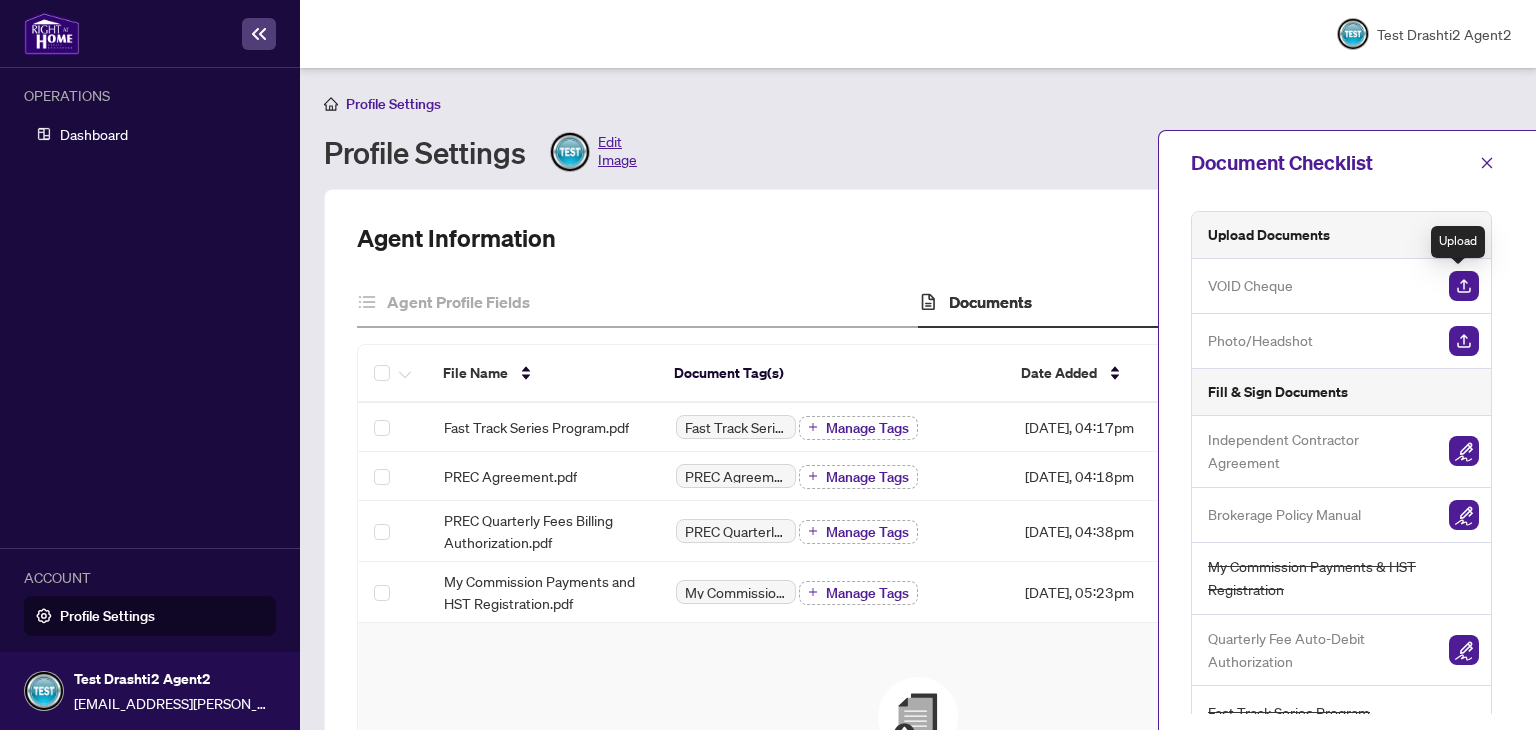 click at bounding box center [1464, 286] 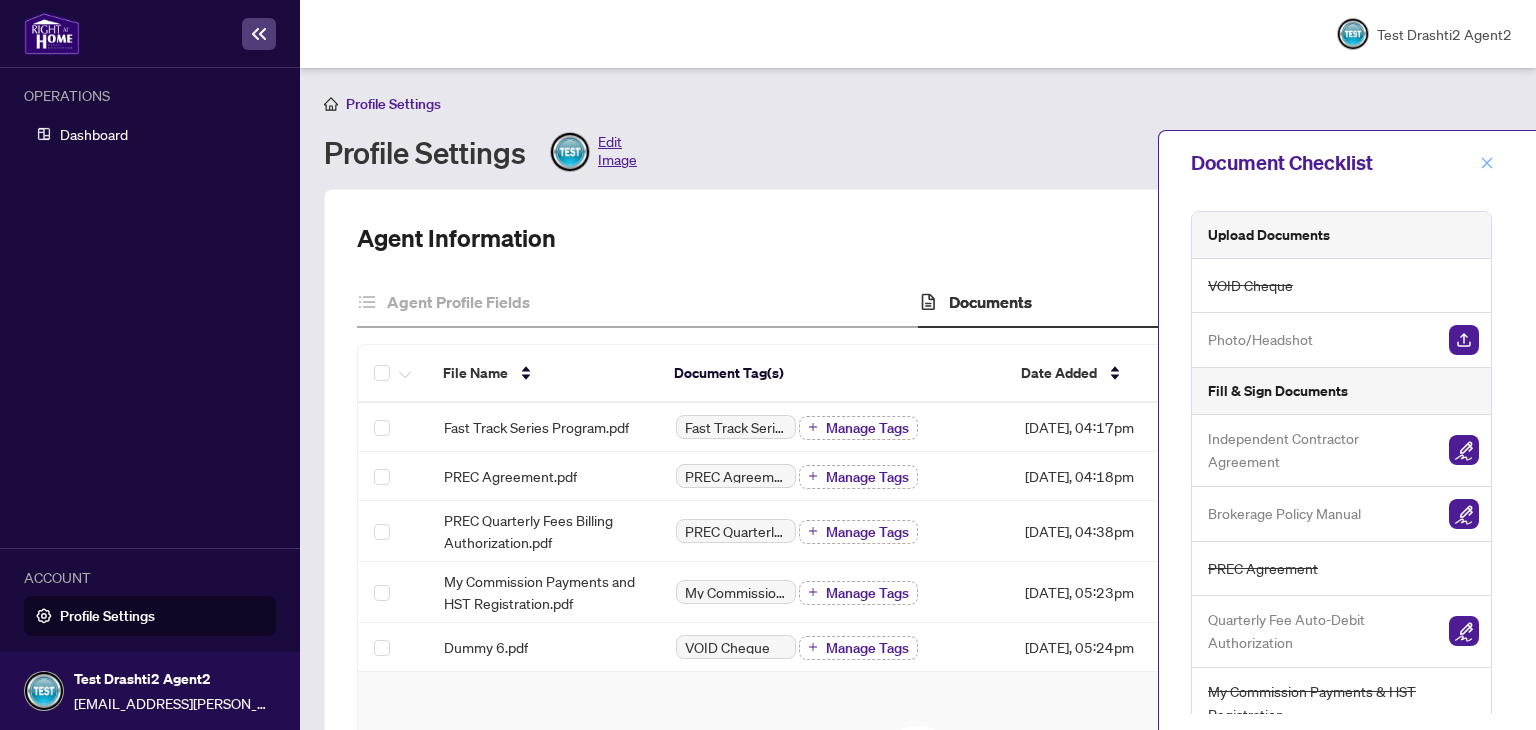 click 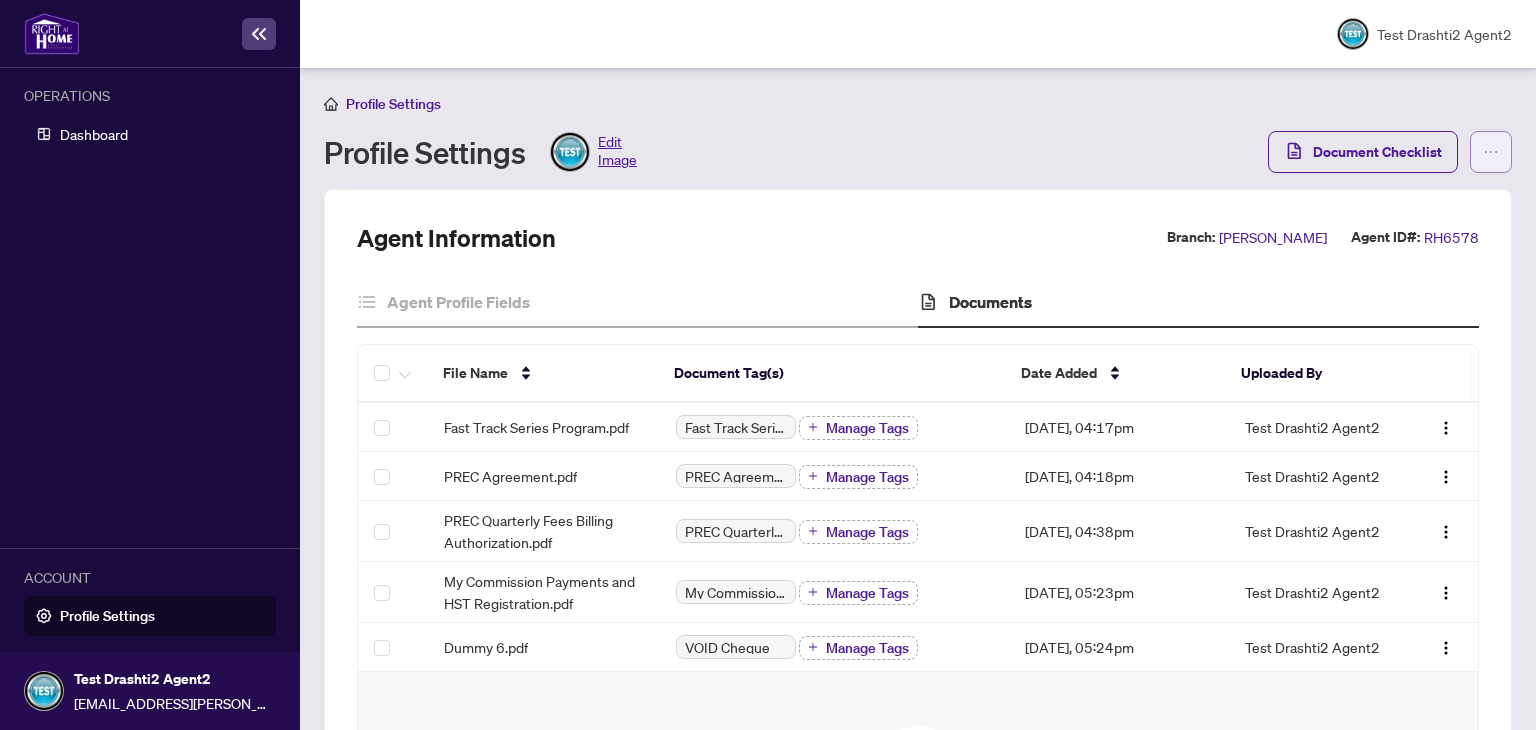 click 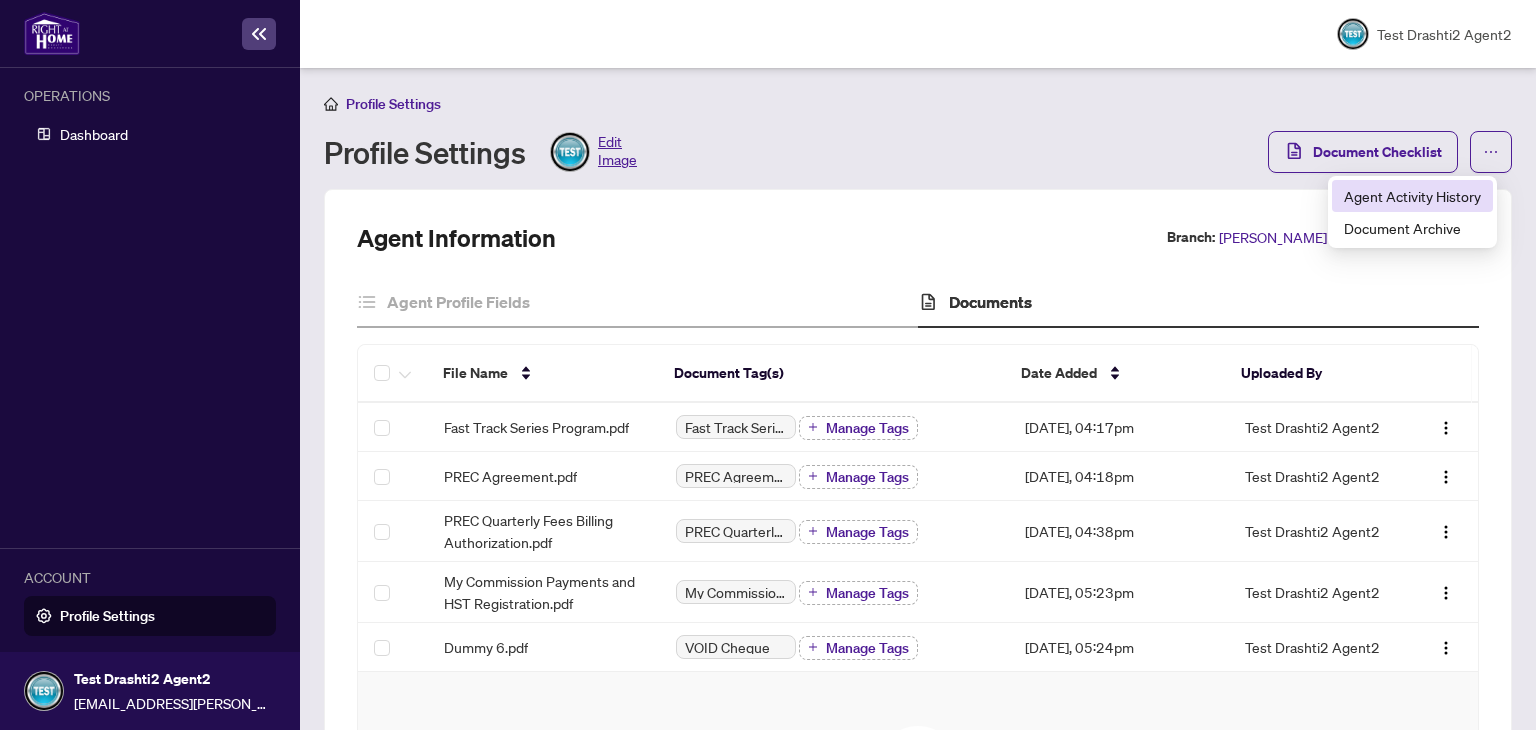 click on "Agent Activity History" at bounding box center (1412, 196) 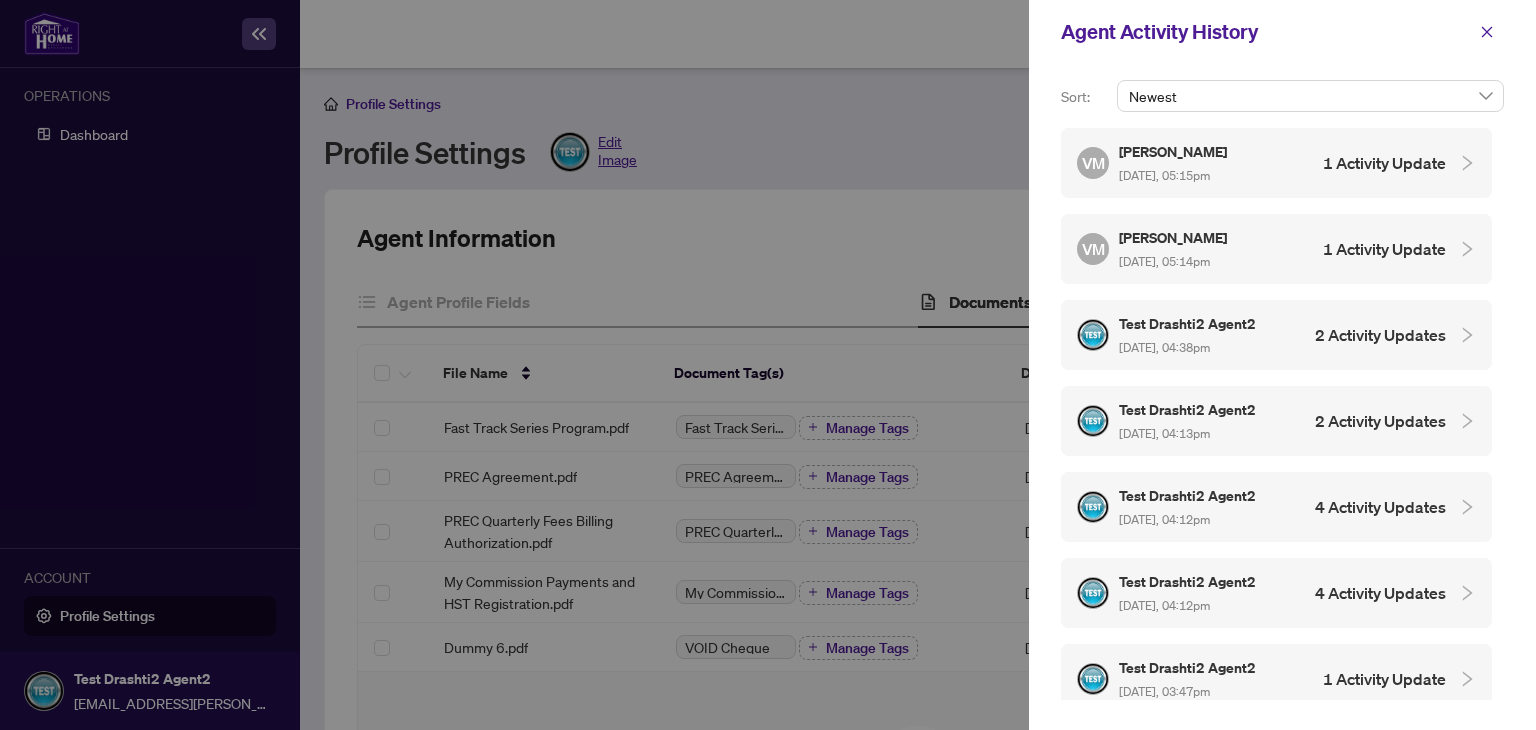 click on "1 Activity Update" at bounding box center [1384, 163] 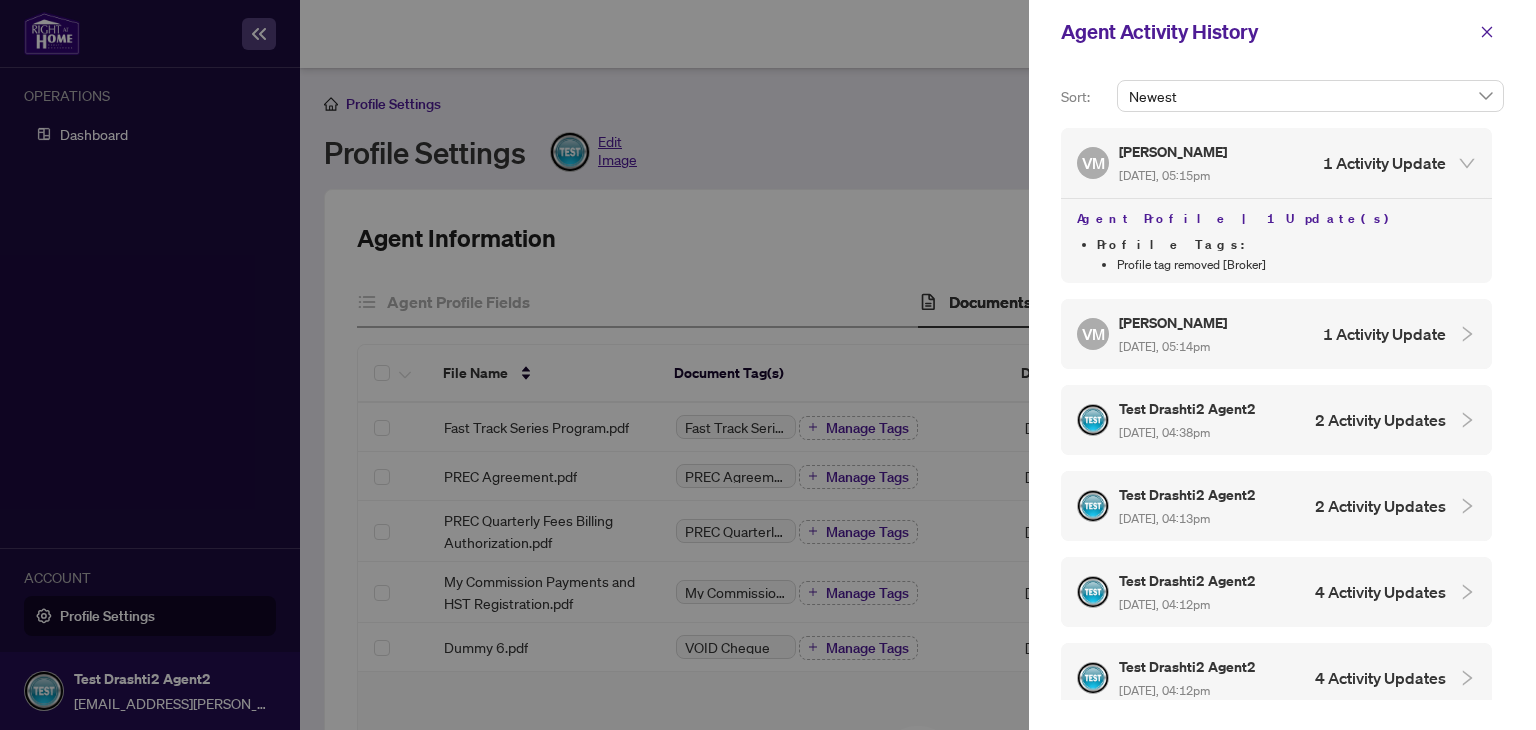click on "1 Activity Update" at bounding box center [1384, 334] 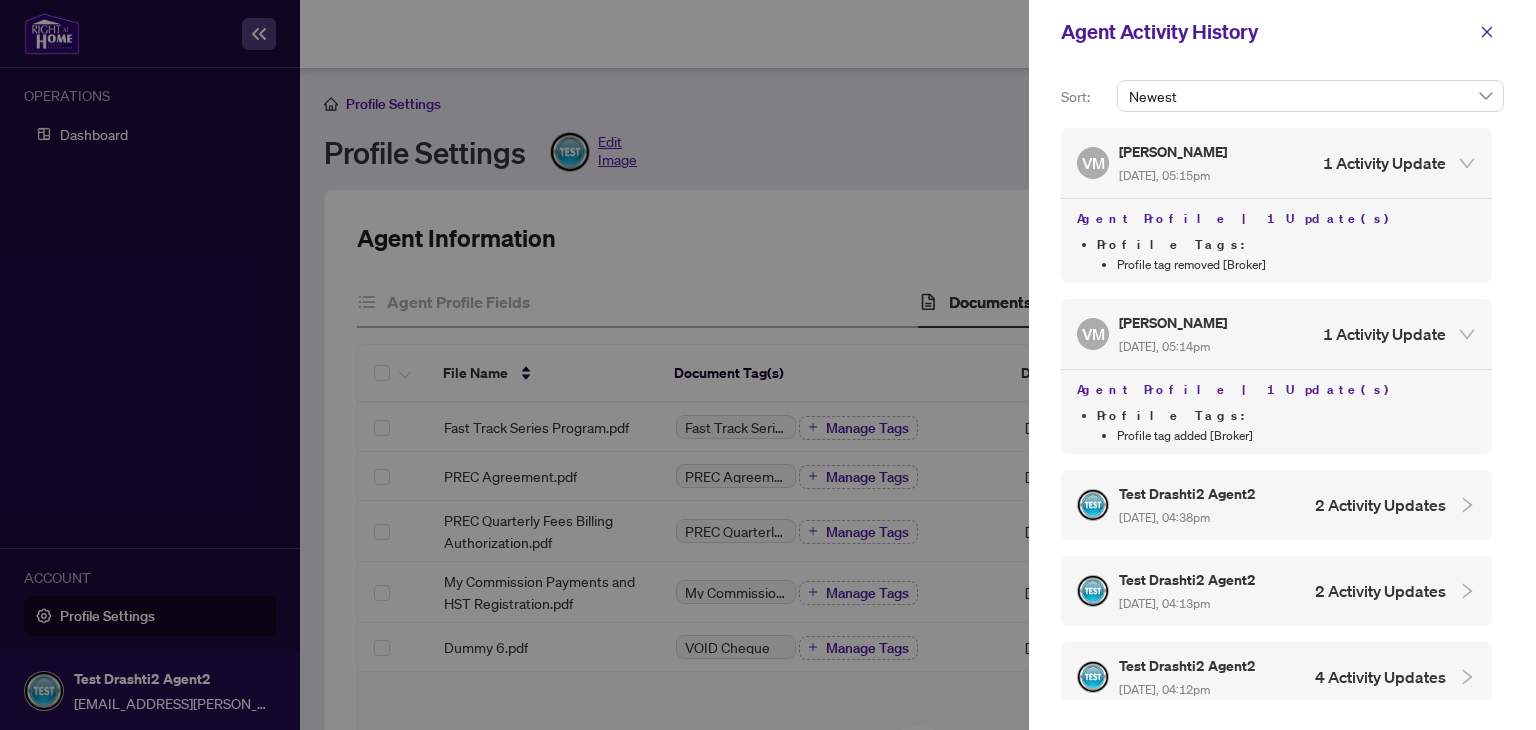 click on "Test Drashti2 Agent2   Jul/02/2025, 04:38pm 2 Activity Updates" at bounding box center [1261, 505] 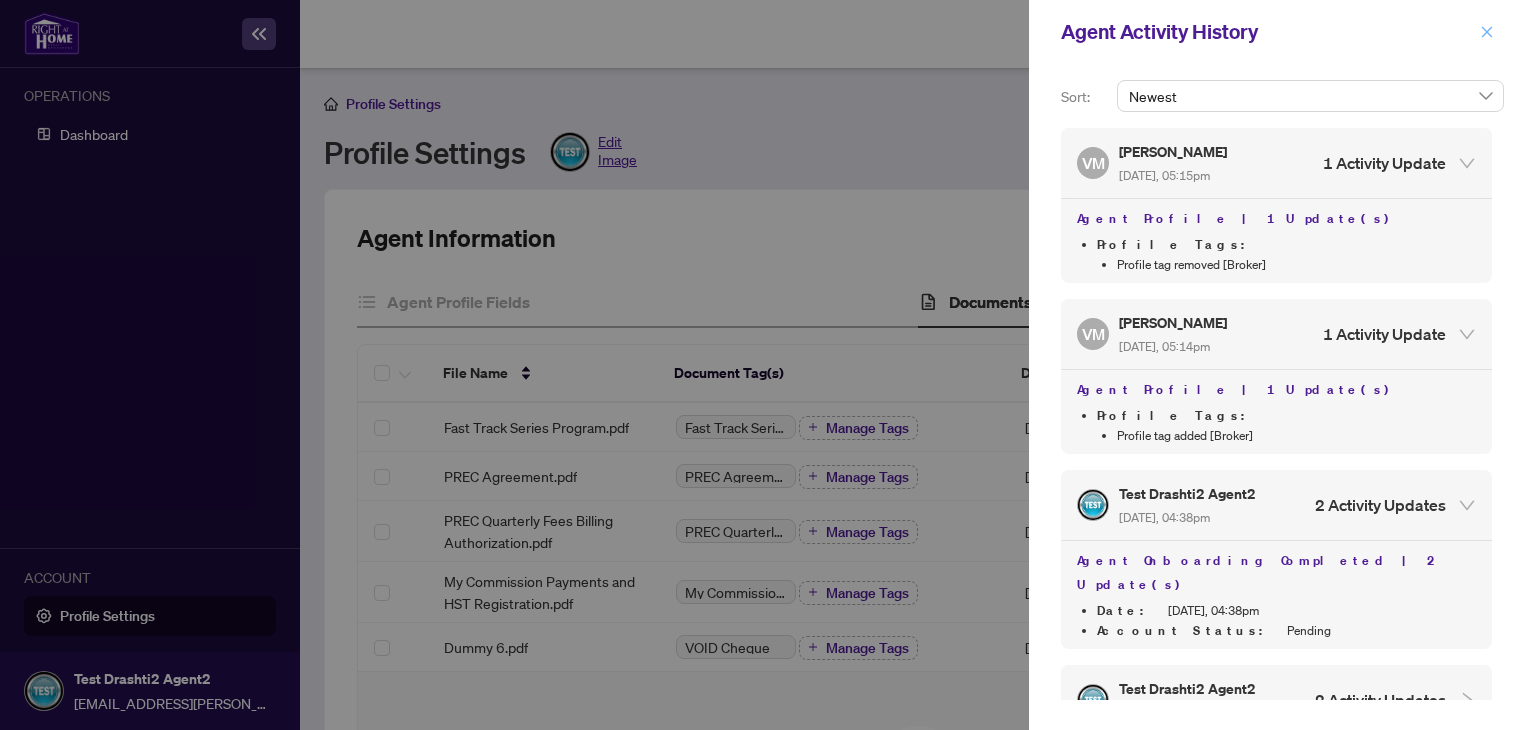 click 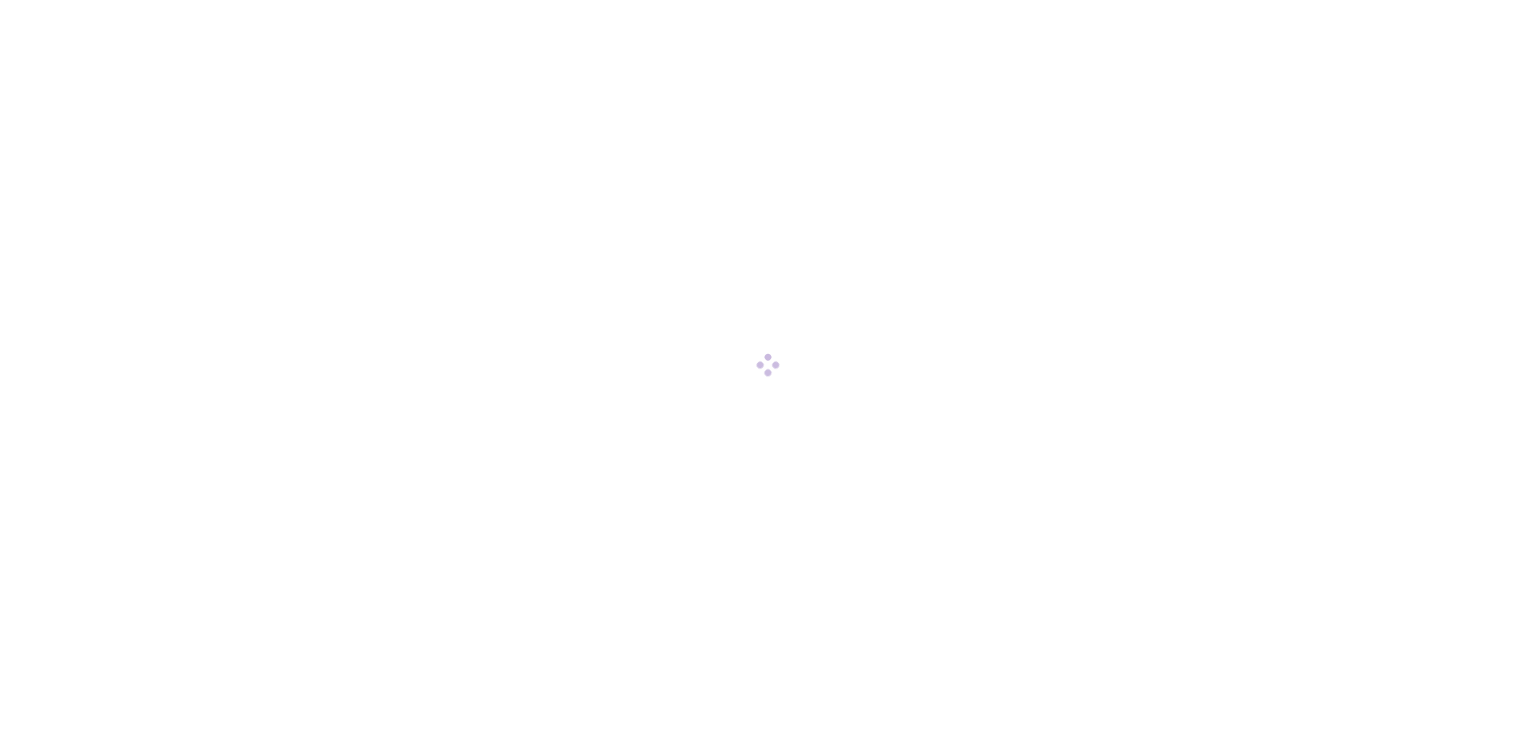 scroll, scrollTop: 0, scrollLeft: 0, axis: both 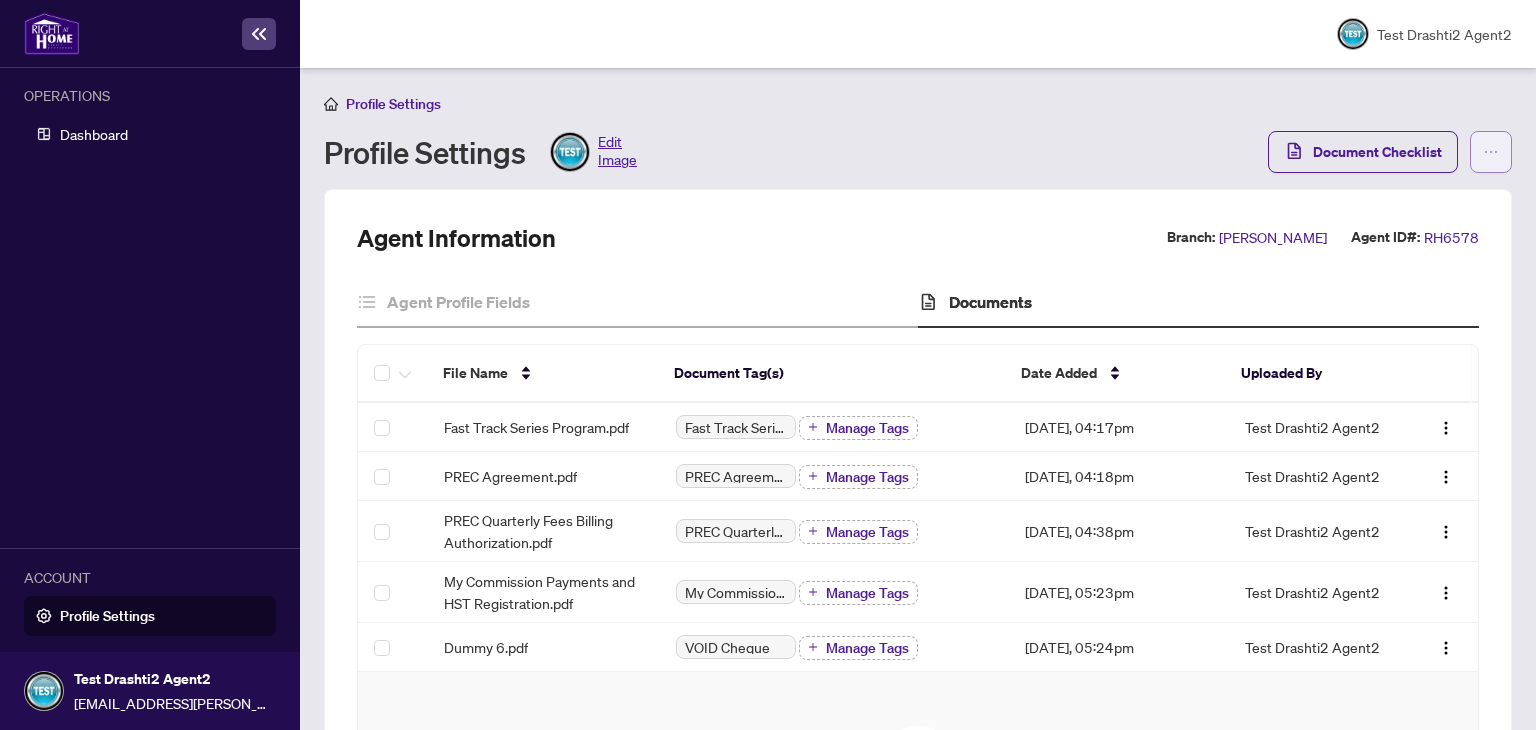 click 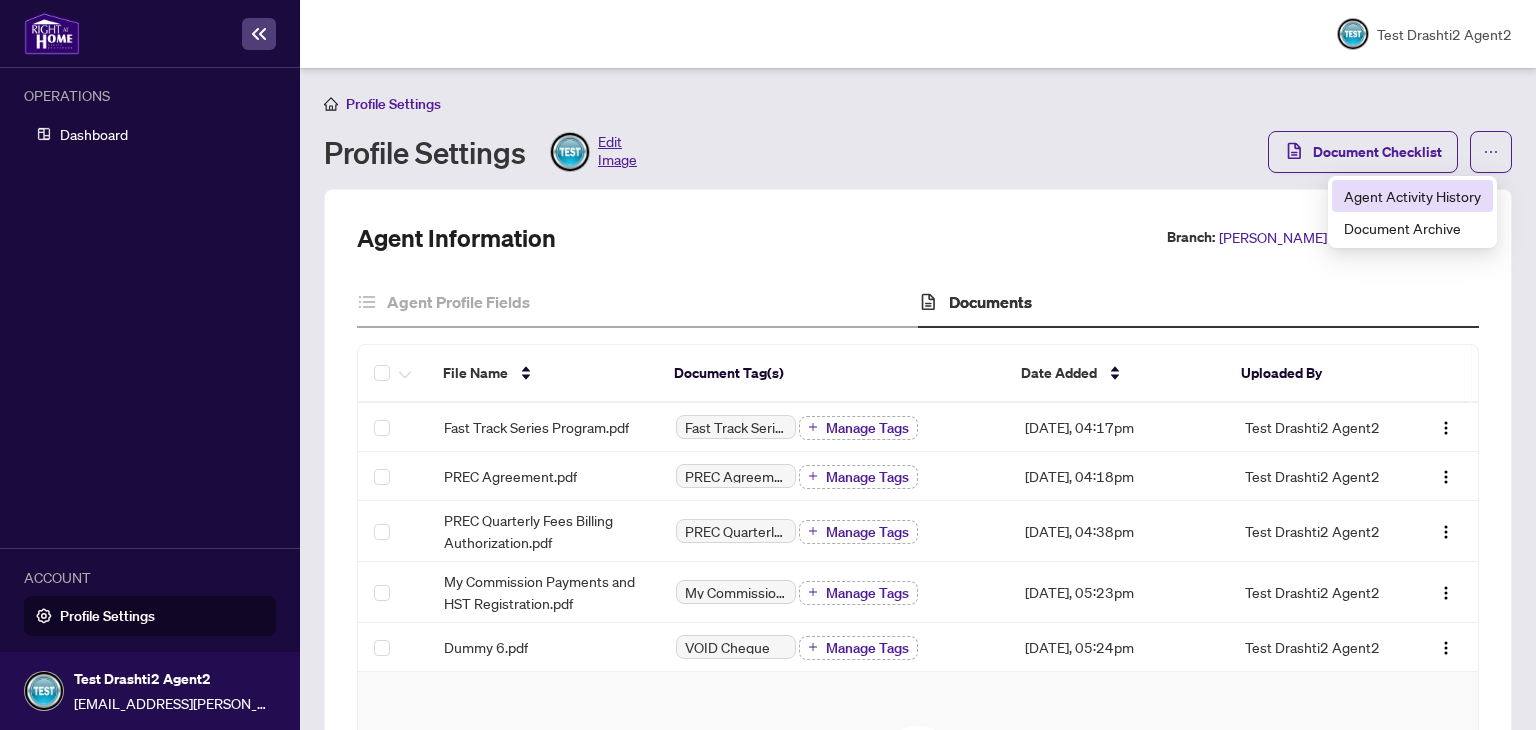 click on "Agent Activity History" at bounding box center [1412, 196] 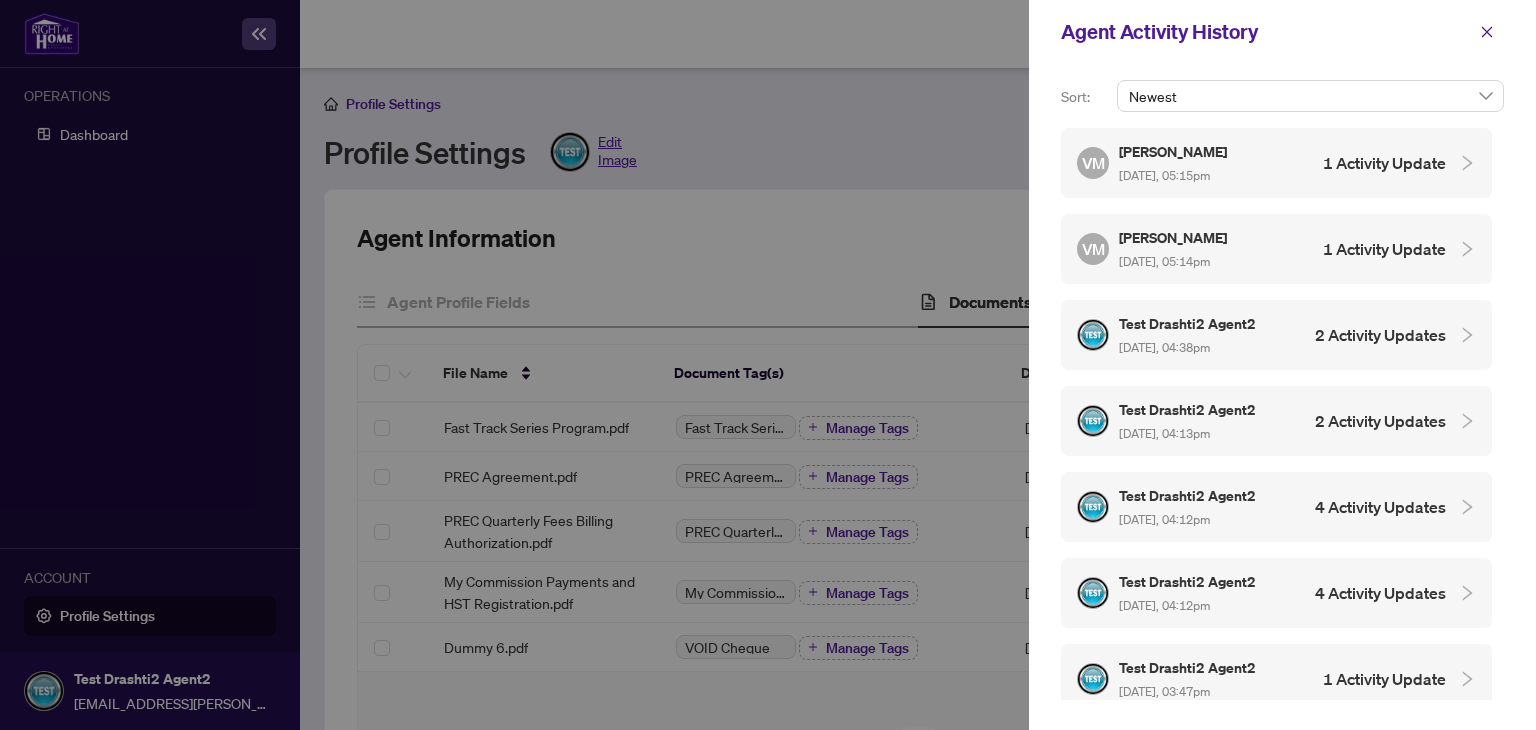 click on "VM [PERSON_NAME]   [DATE], 05:15pm 1 Activity Update" at bounding box center (1261, 163) 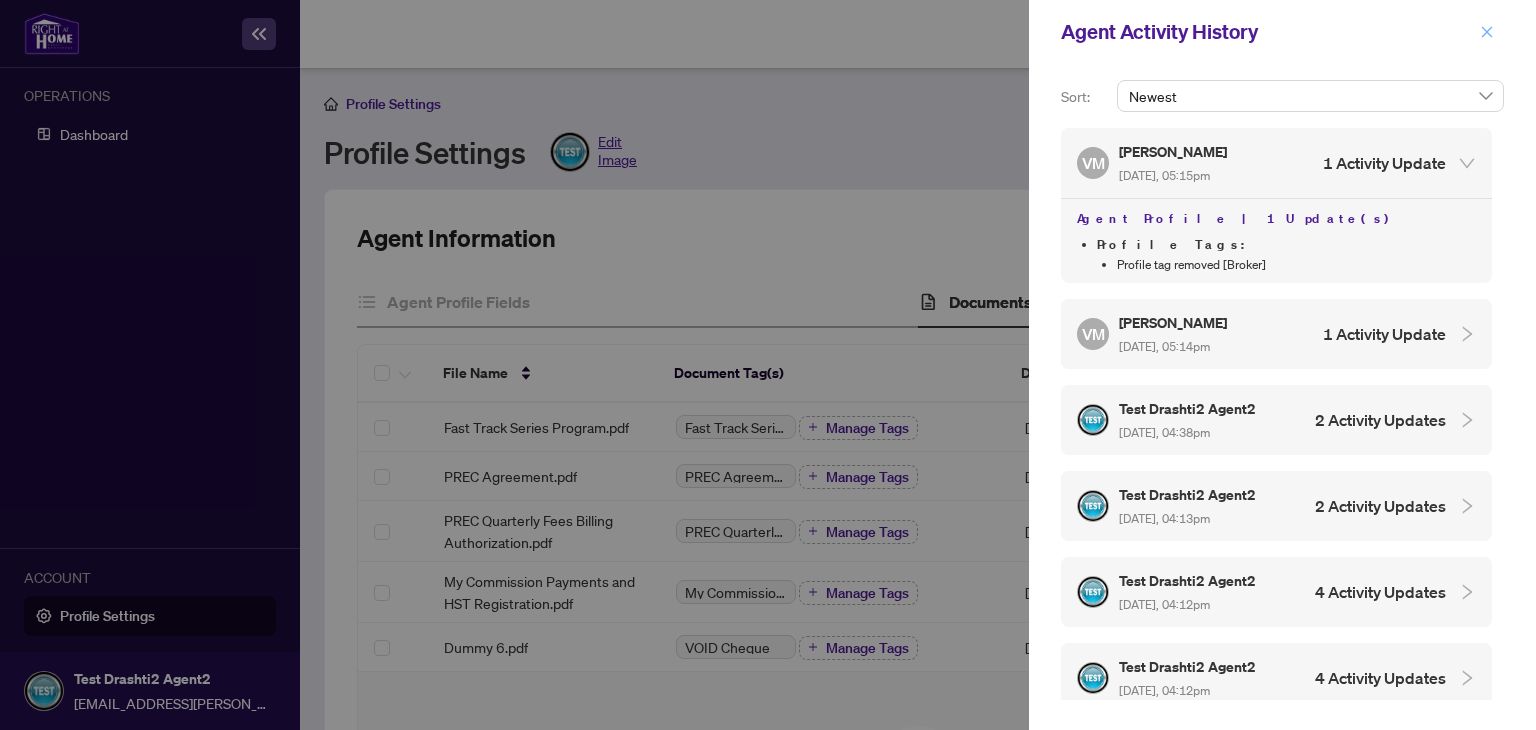 click 